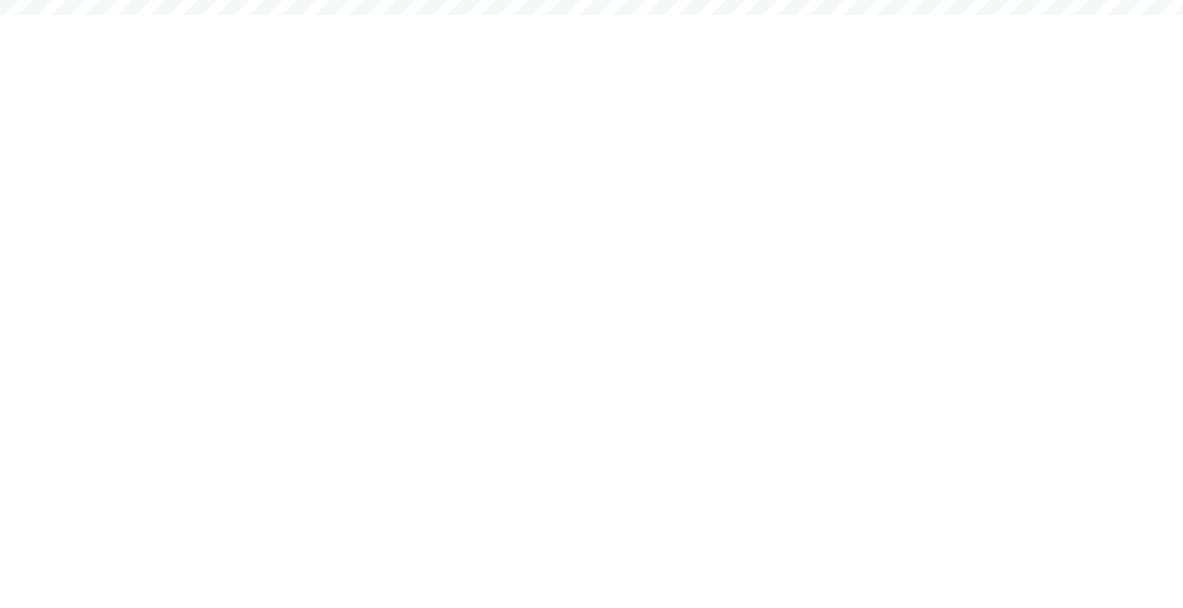 scroll, scrollTop: 0, scrollLeft: 0, axis: both 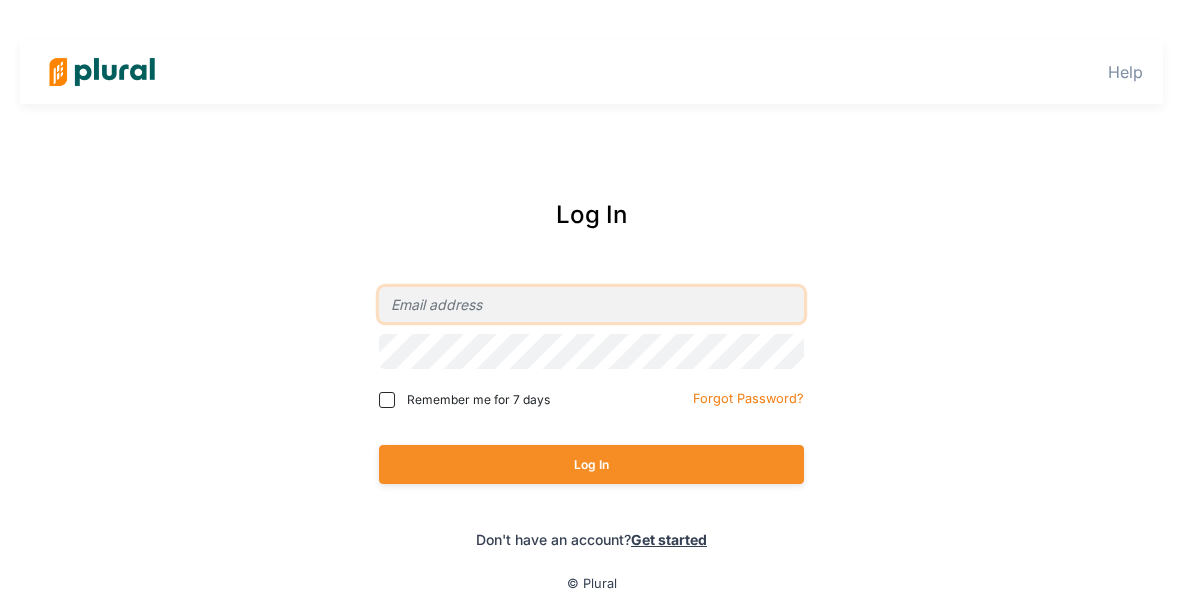 click at bounding box center [591, 304] 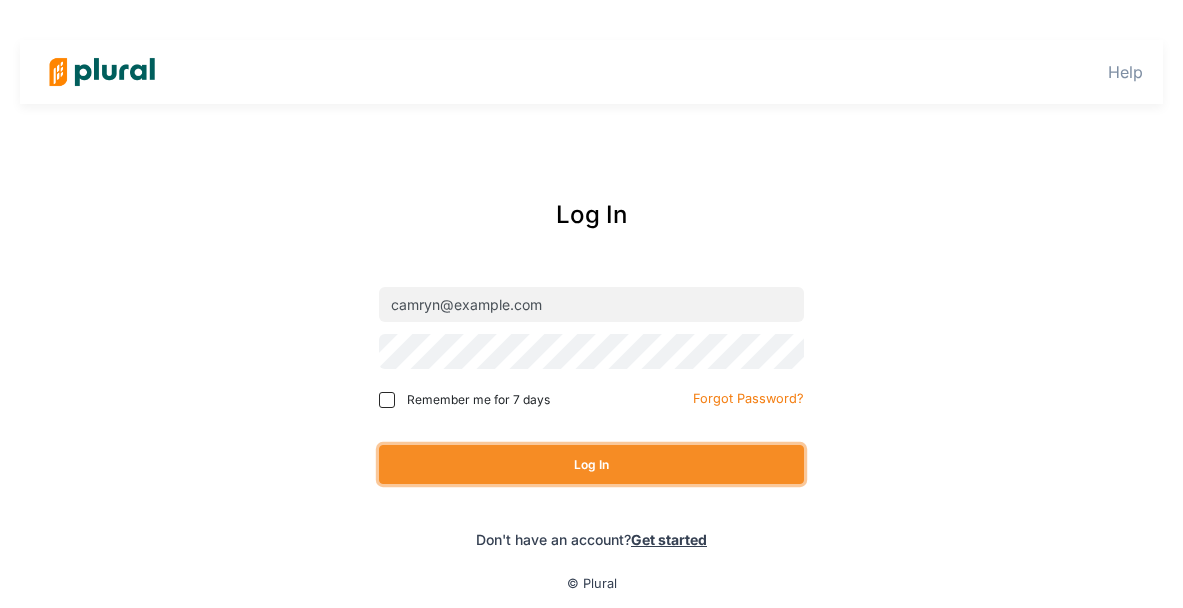 click on "Log In" at bounding box center [591, 464] 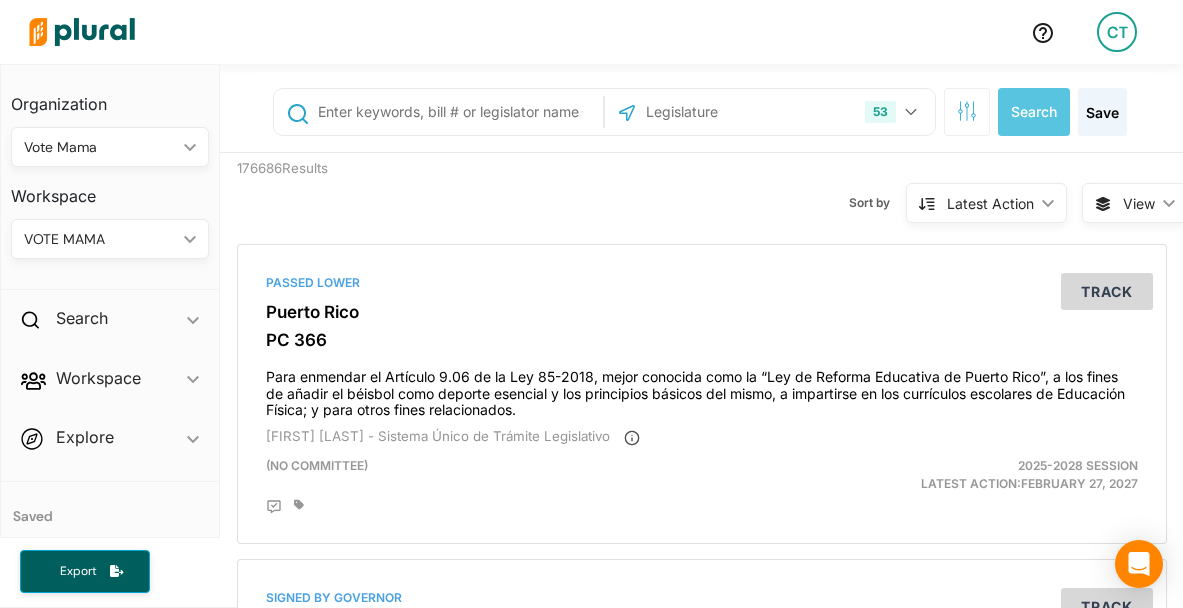 click on "VOTE MAMA ic_keyboard_arrow_down" at bounding box center (110, 239) 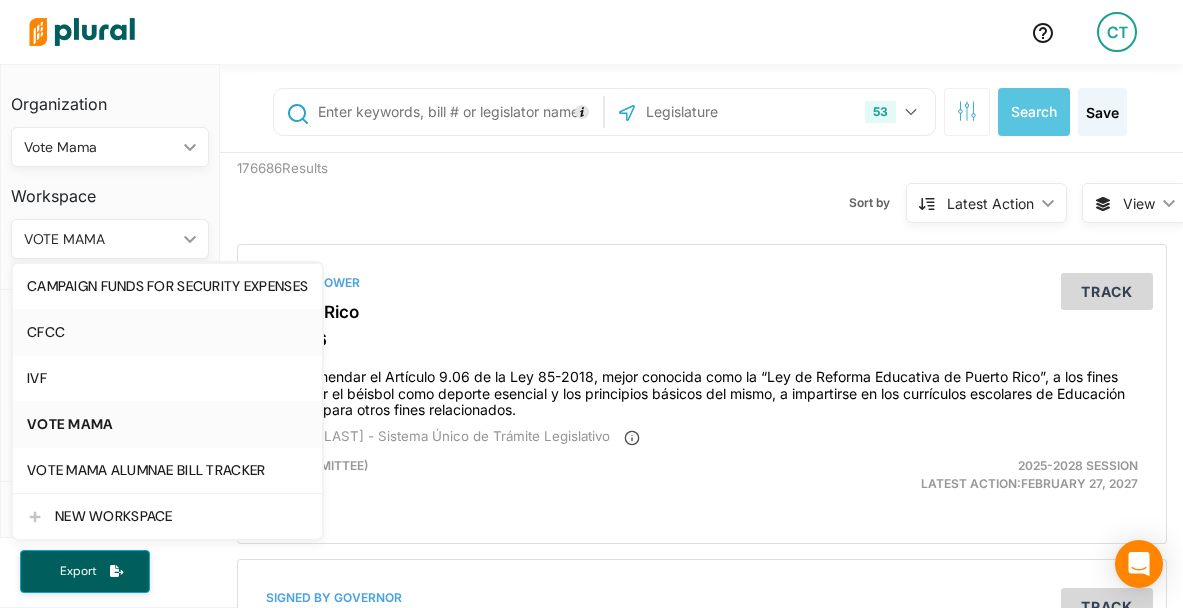 click on "CFCC" at bounding box center [167, 332] 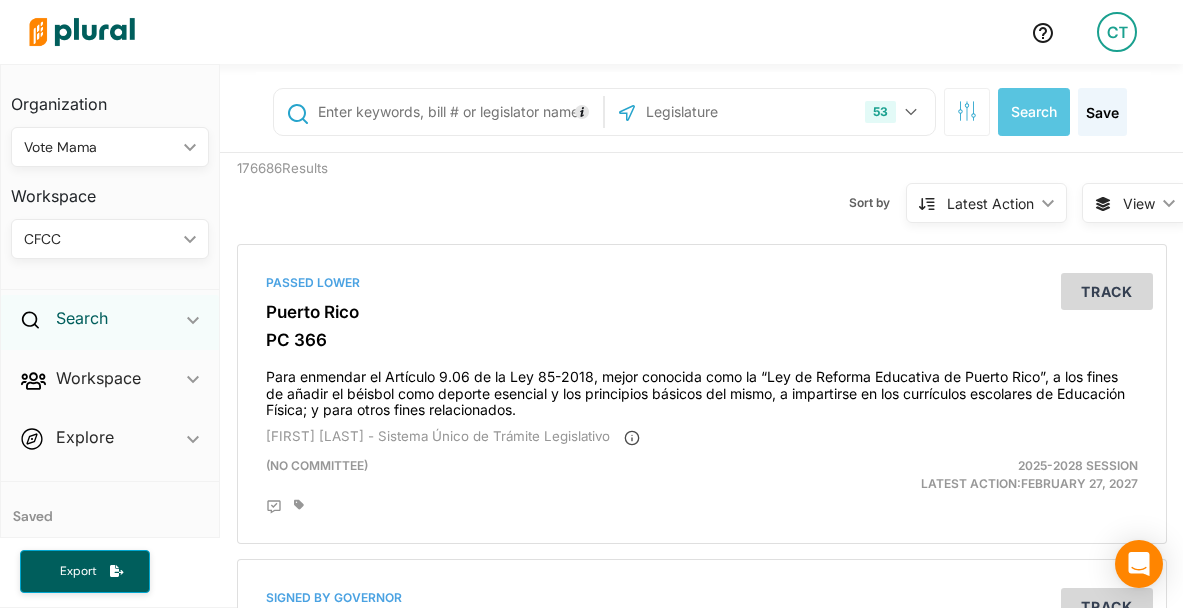 click on "Search" at bounding box center (82, 318) 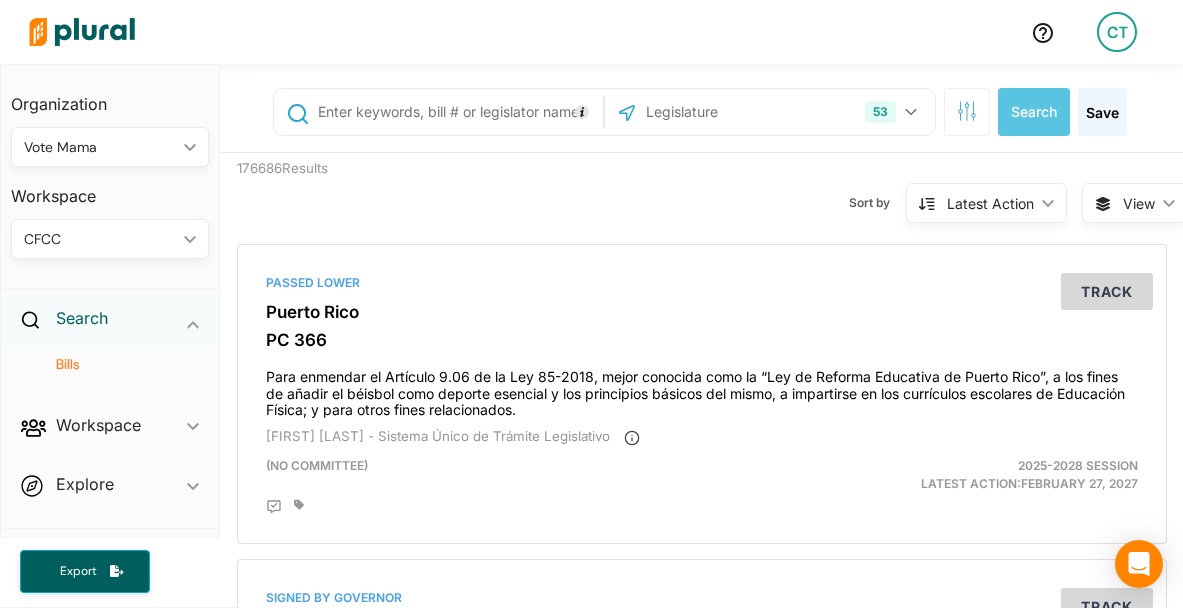 click on "Search" at bounding box center [82, 318] 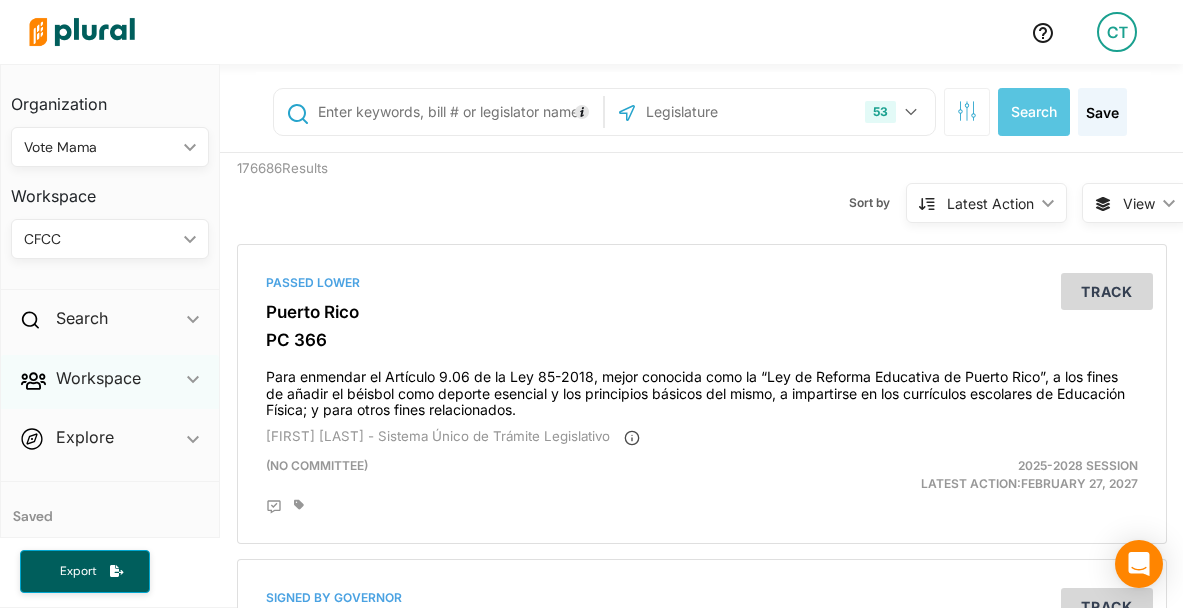 click on "Workspace ic_keyboard_arrow_down" at bounding box center [110, 382] 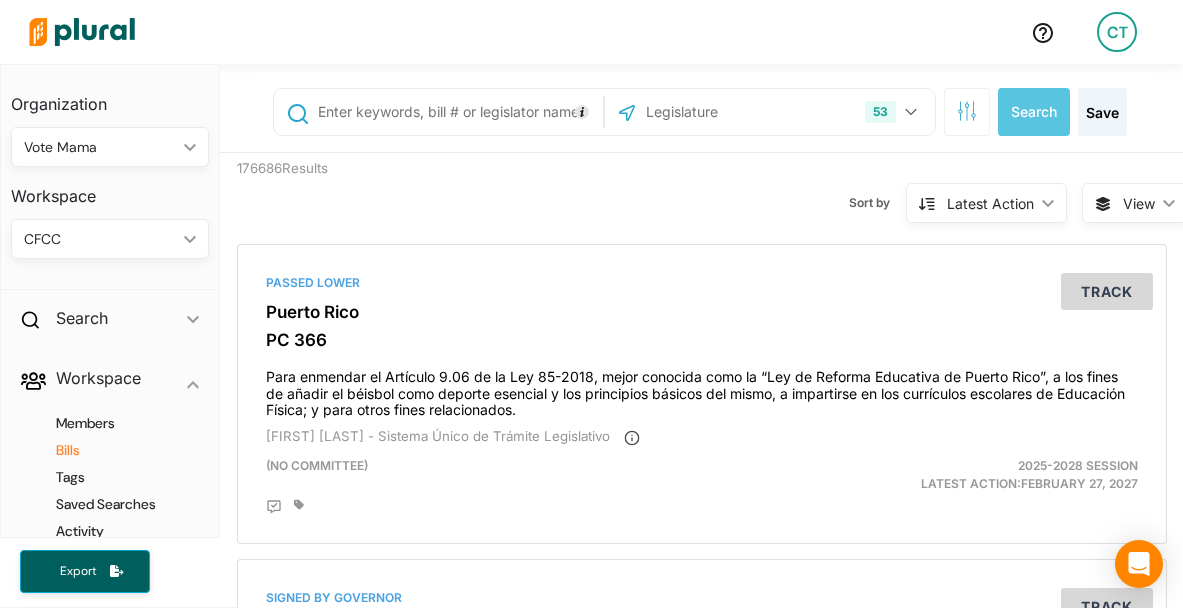 click on "Bills" at bounding box center (115, 450) 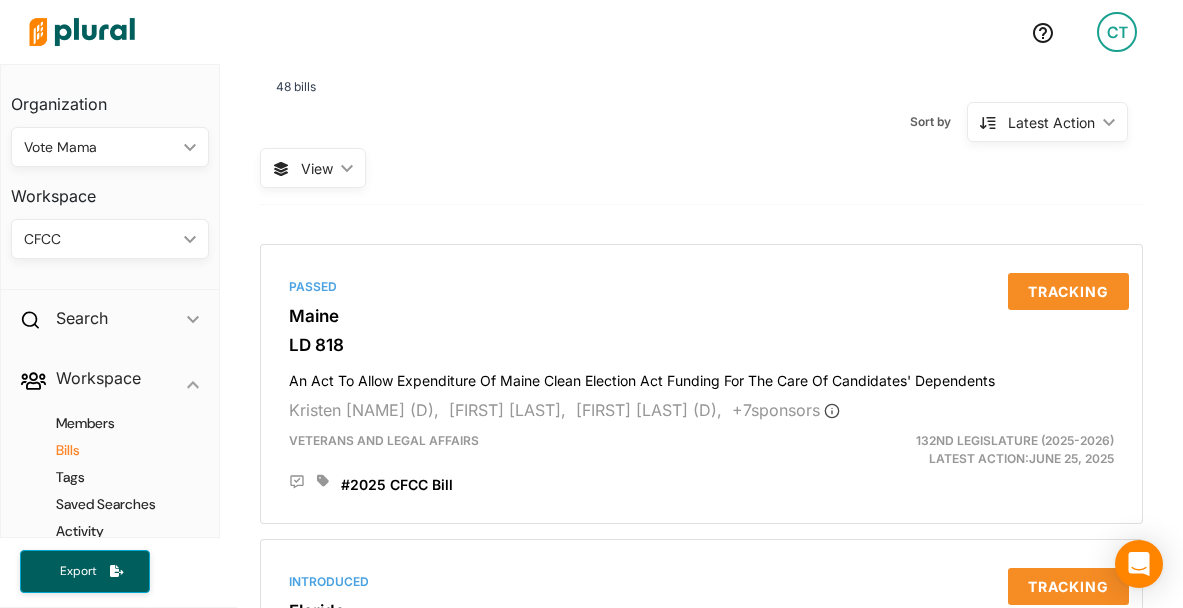 scroll, scrollTop: 0, scrollLeft: 0, axis: both 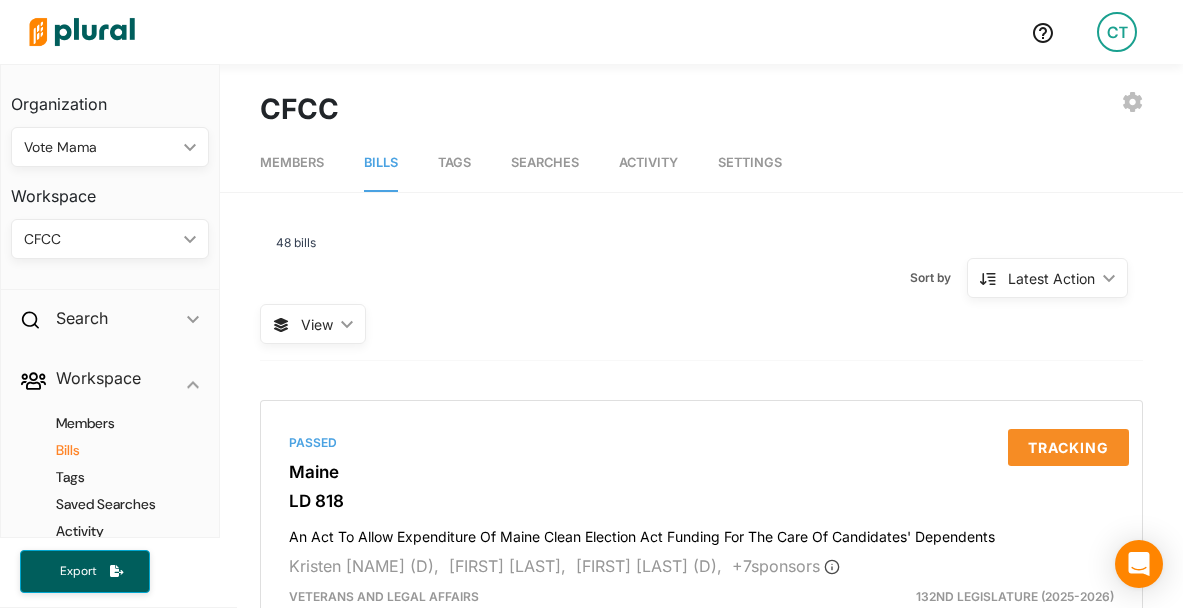 click on "CFCC" at bounding box center [100, 239] 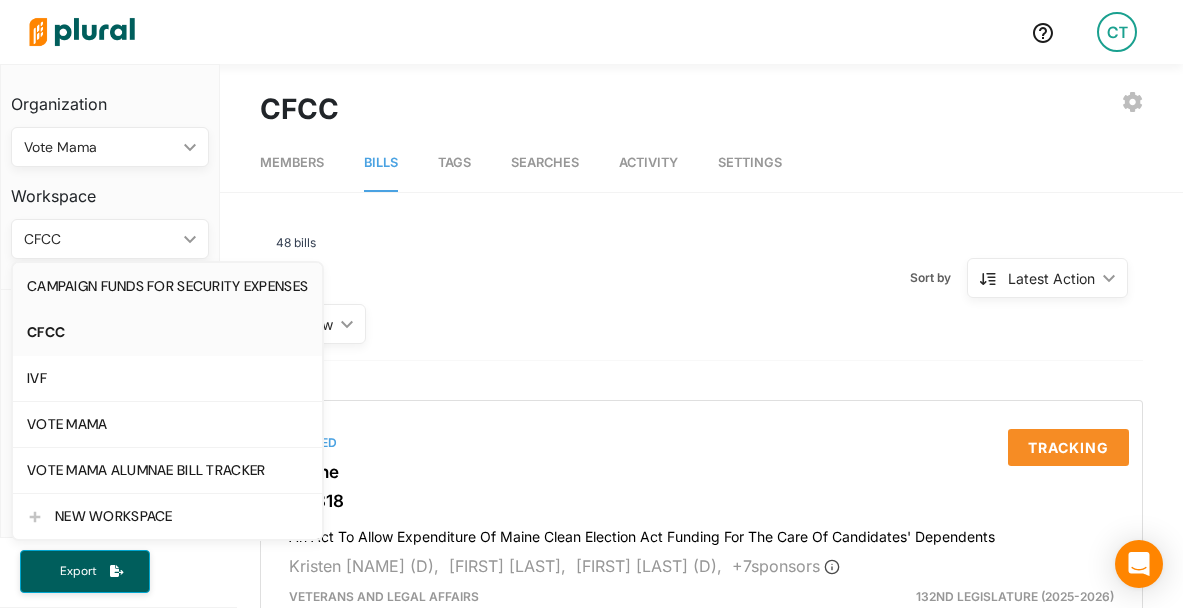 click on "CAMPAIGN FUNDS FOR SECURITY EXPENSES" at bounding box center (167, 286) 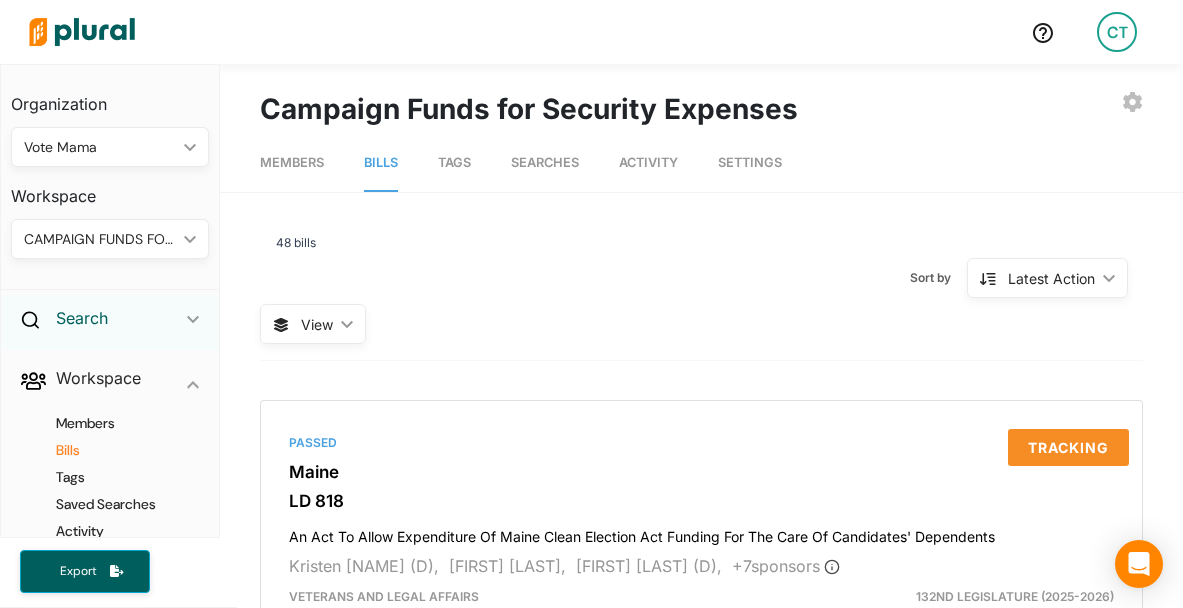 click on "Search" at bounding box center (82, 318) 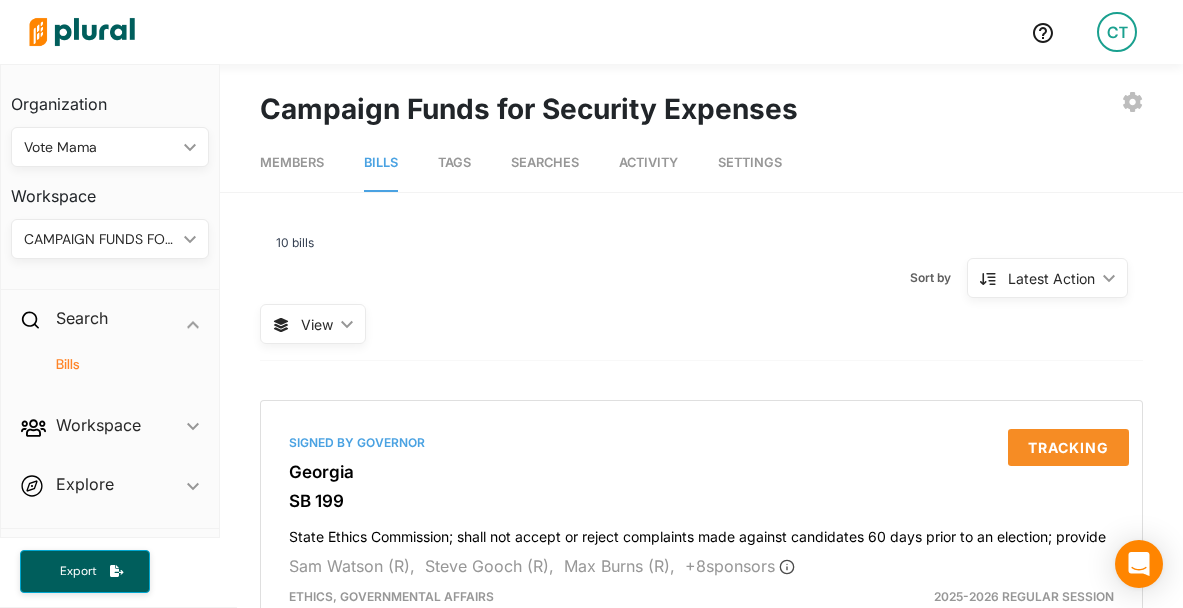 click on "Bills" at bounding box center (115, 364) 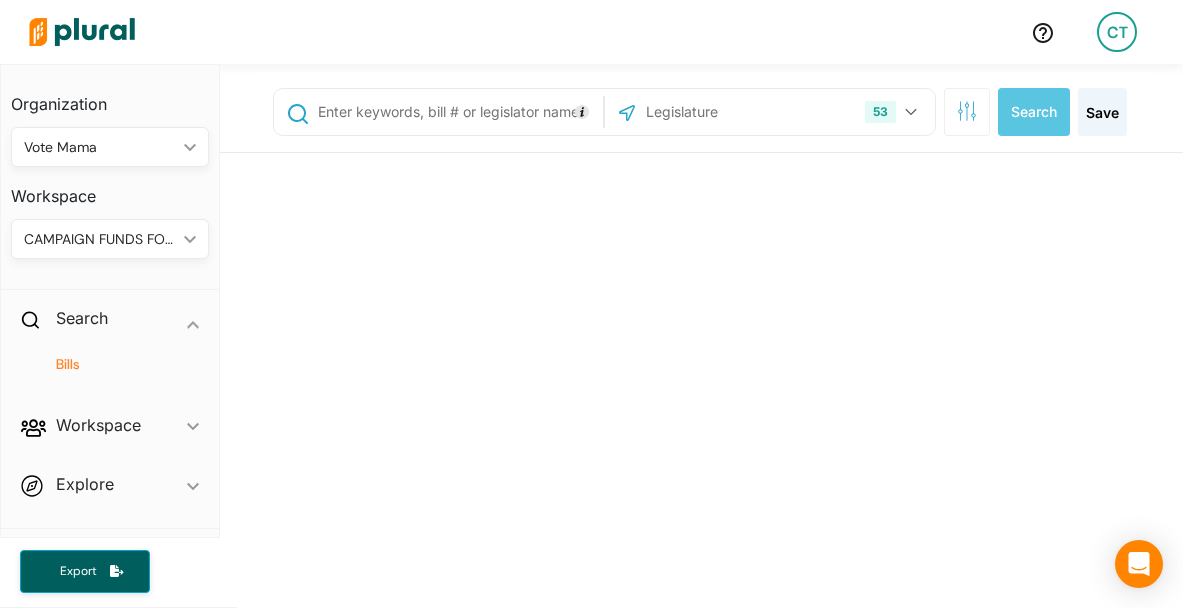 click at bounding box center (456, 112) 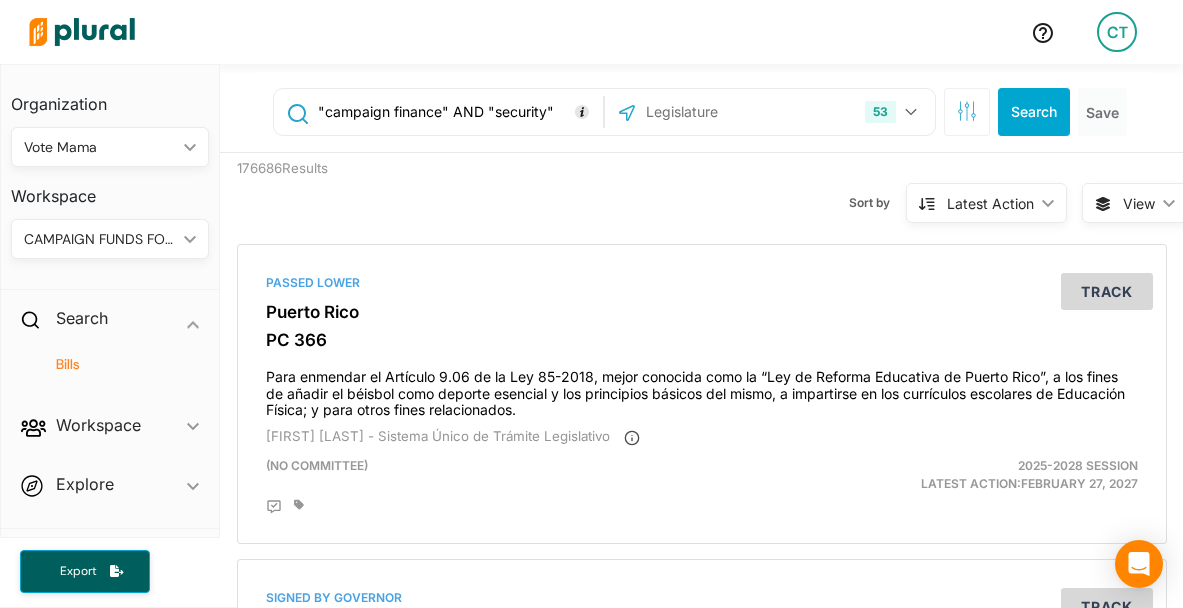 type on ""campaign finance" AND "security"" 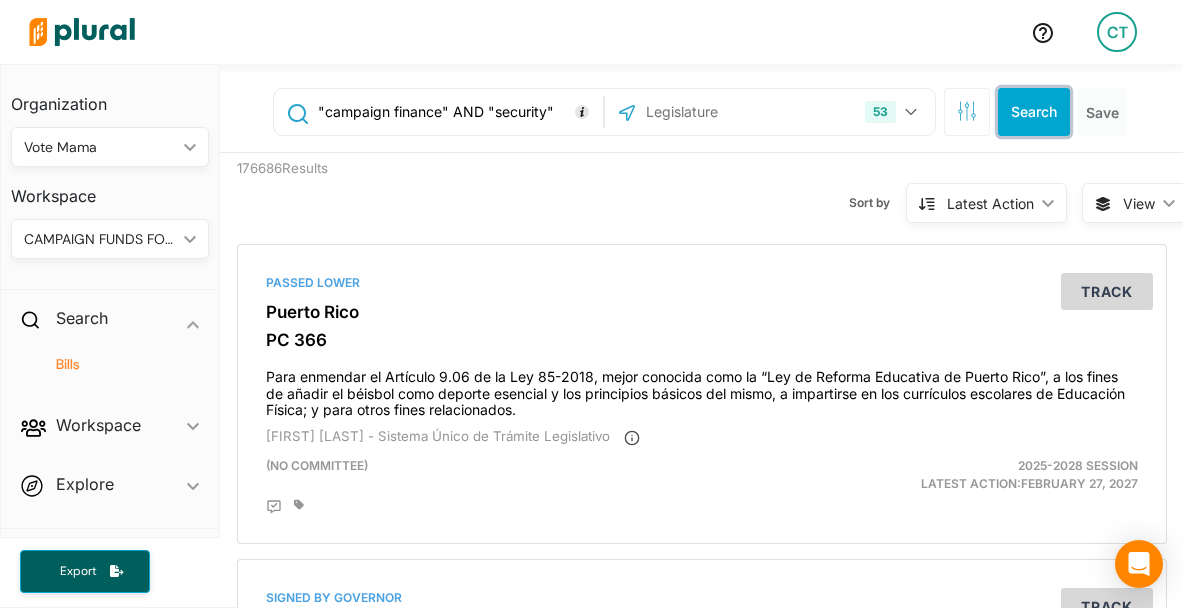 click on "Search" at bounding box center [1034, 112] 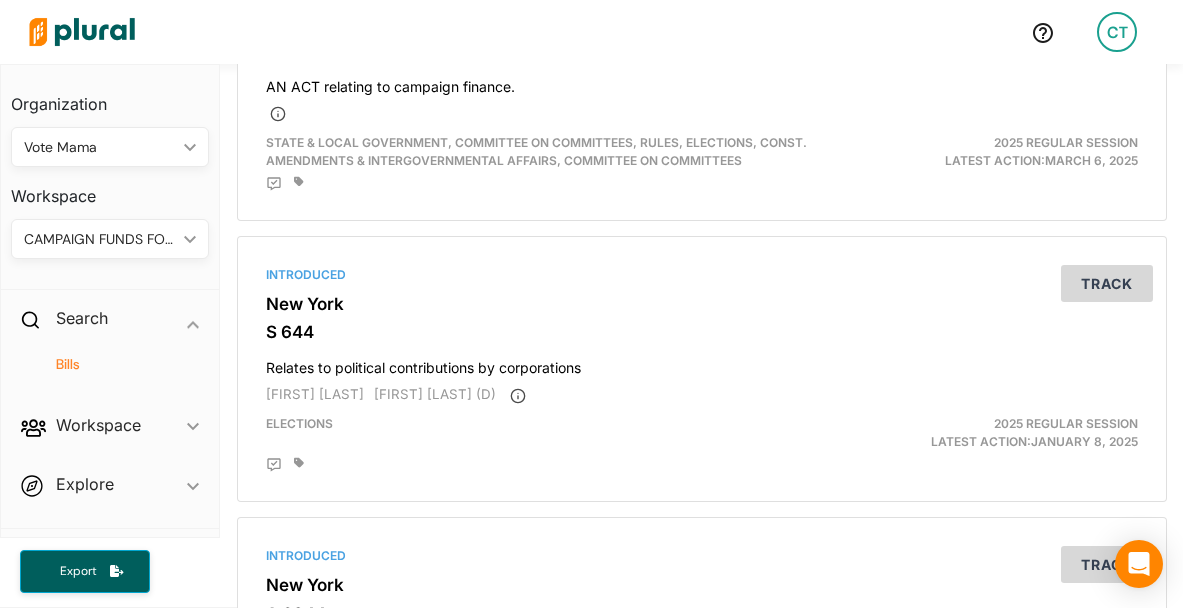 scroll, scrollTop: 296, scrollLeft: 0, axis: vertical 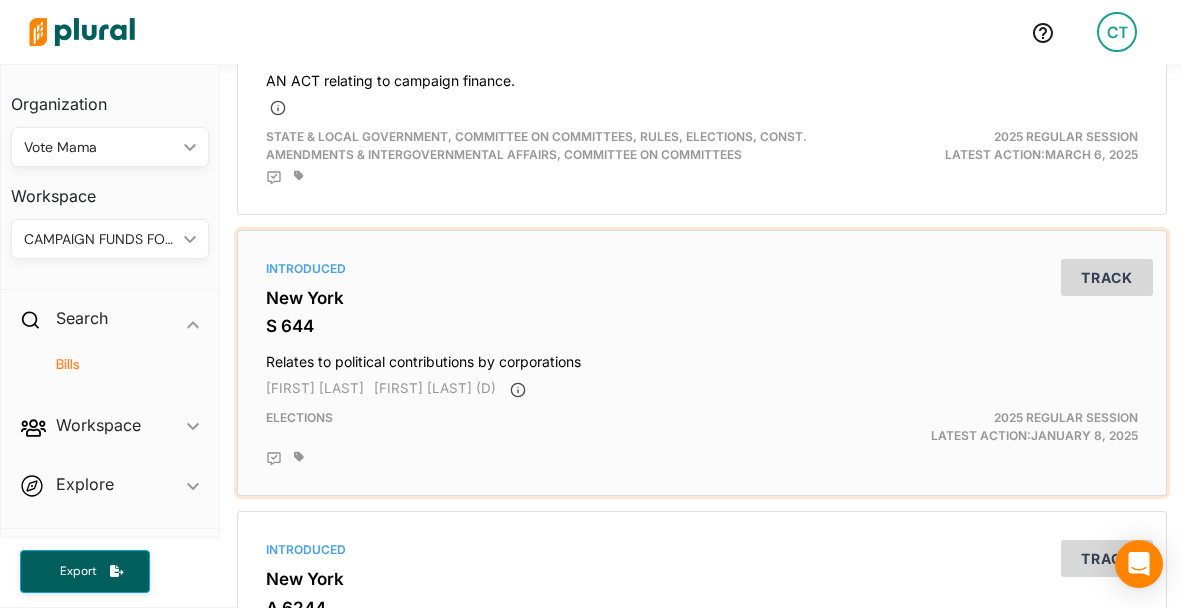 click on "New York" at bounding box center (702, 298) 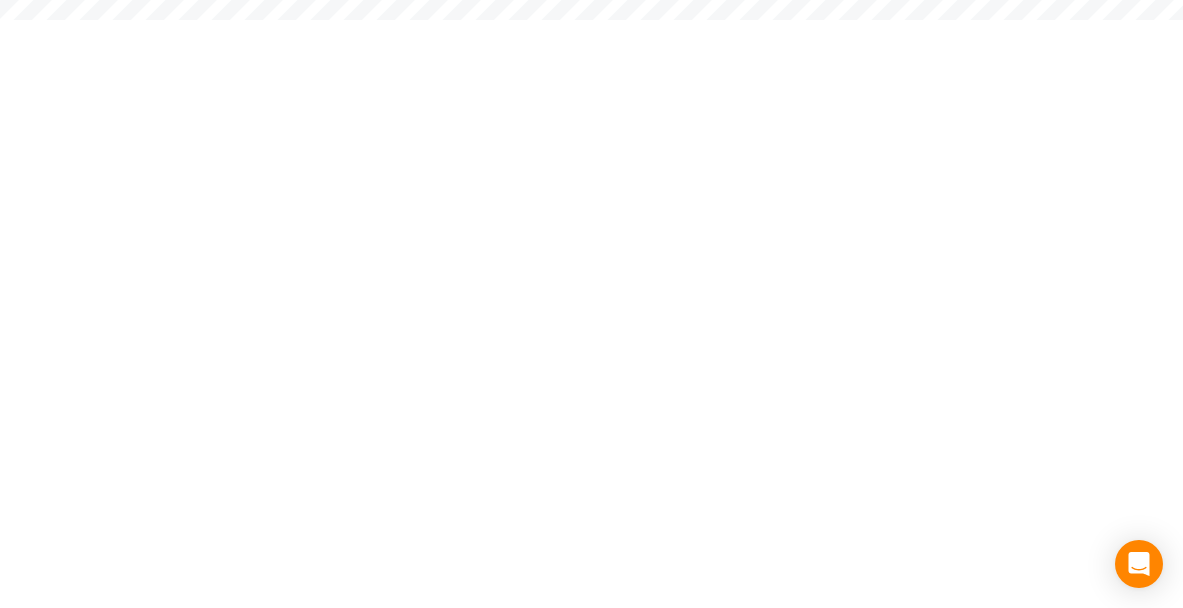 scroll, scrollTop: 0, scrollLeft: 0, axis: both 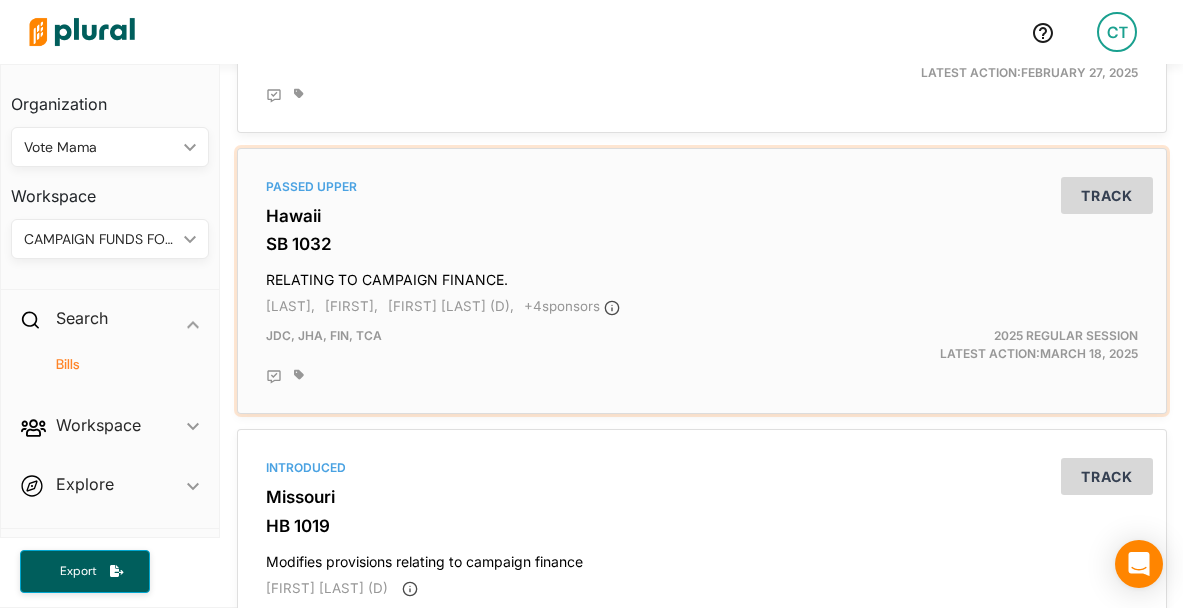 click on "Hawaii" at bounding box center [702, 216] 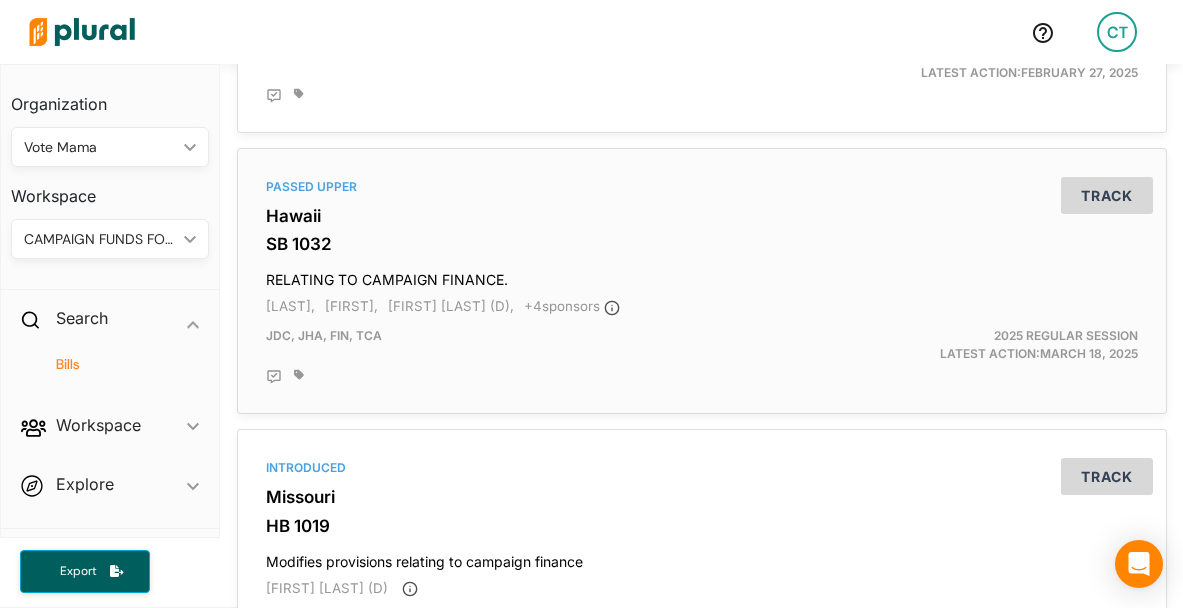 scroll, scrollTop: 0, scrollLeft: 0, axis: both 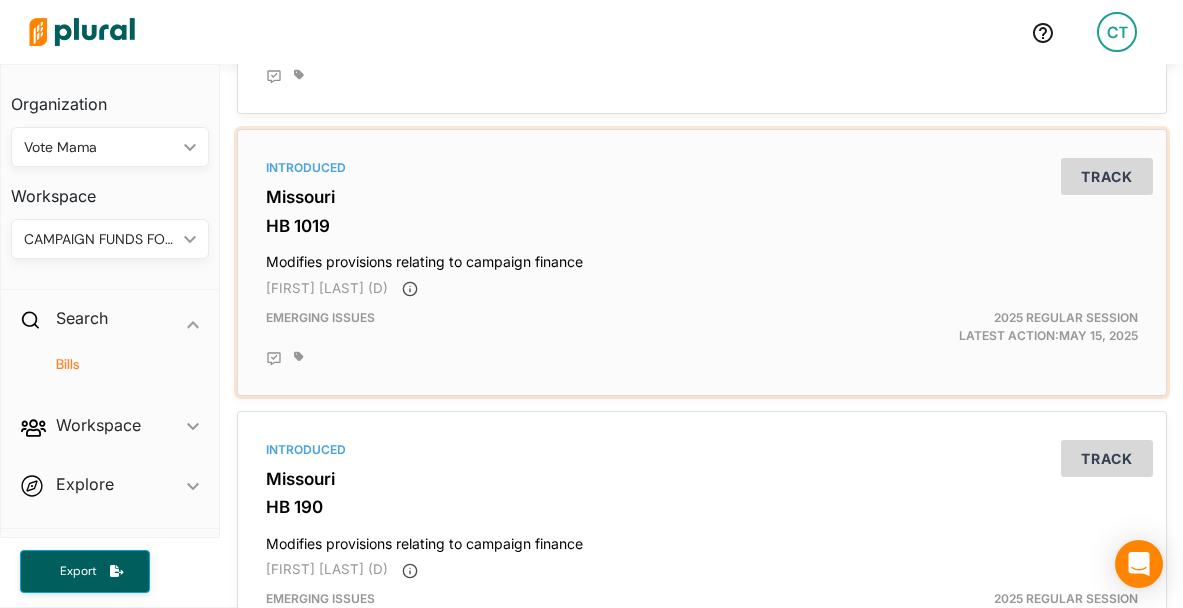 click on "Missouri" at bounding box center (702, 197) 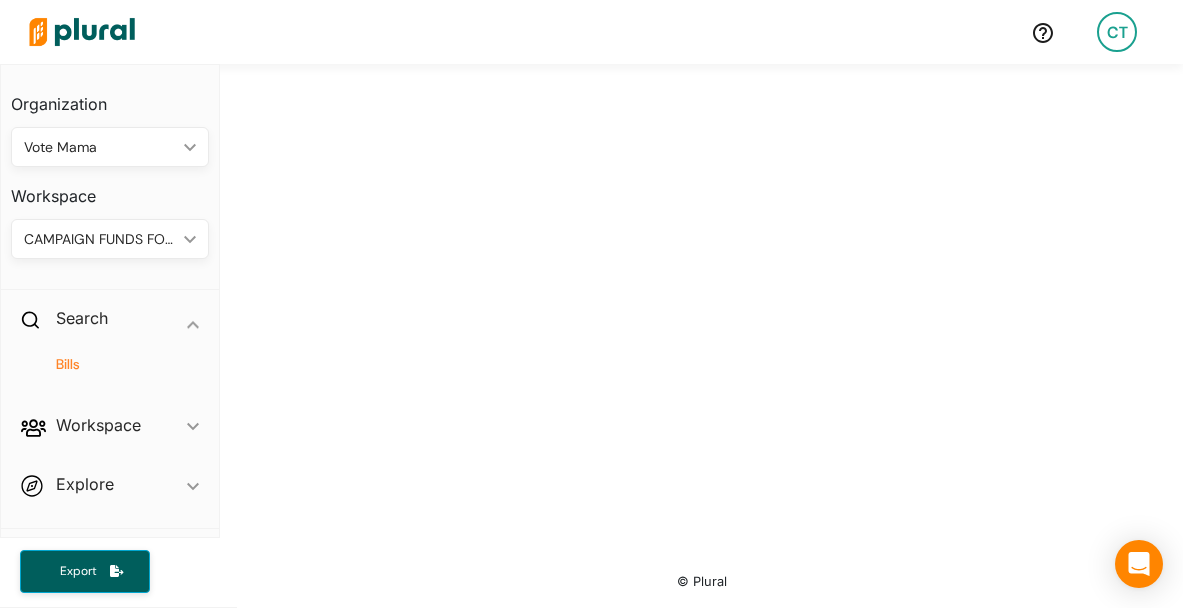 scroll, scrollTop: 0, scrollLeft: 0, axis: both 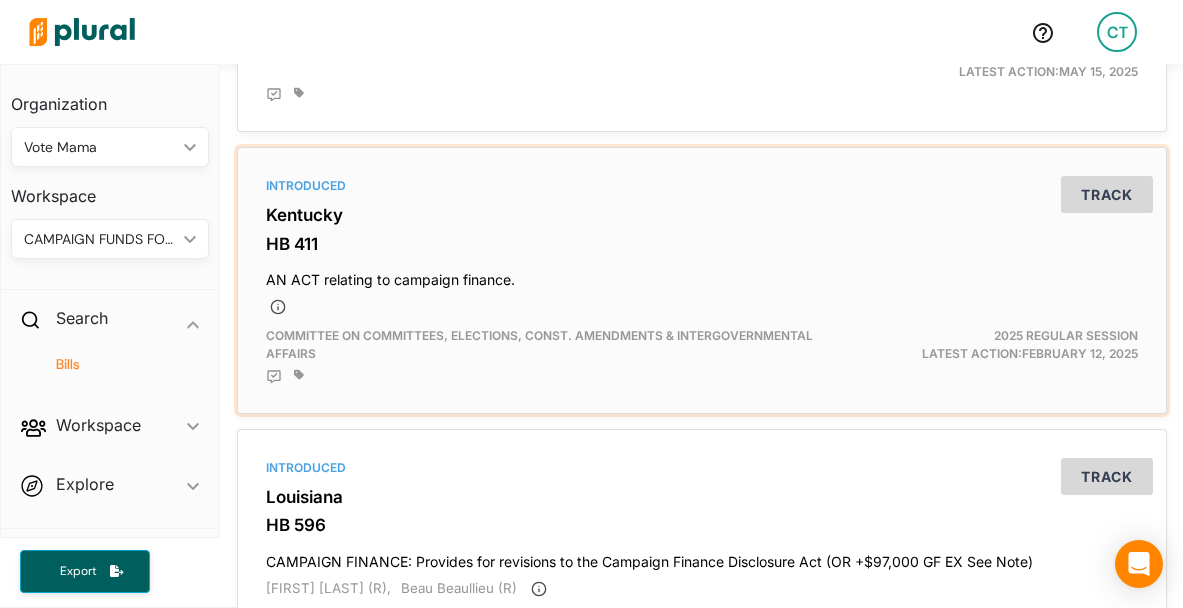 click on "Kentucky" at bounding box center (702, 215) 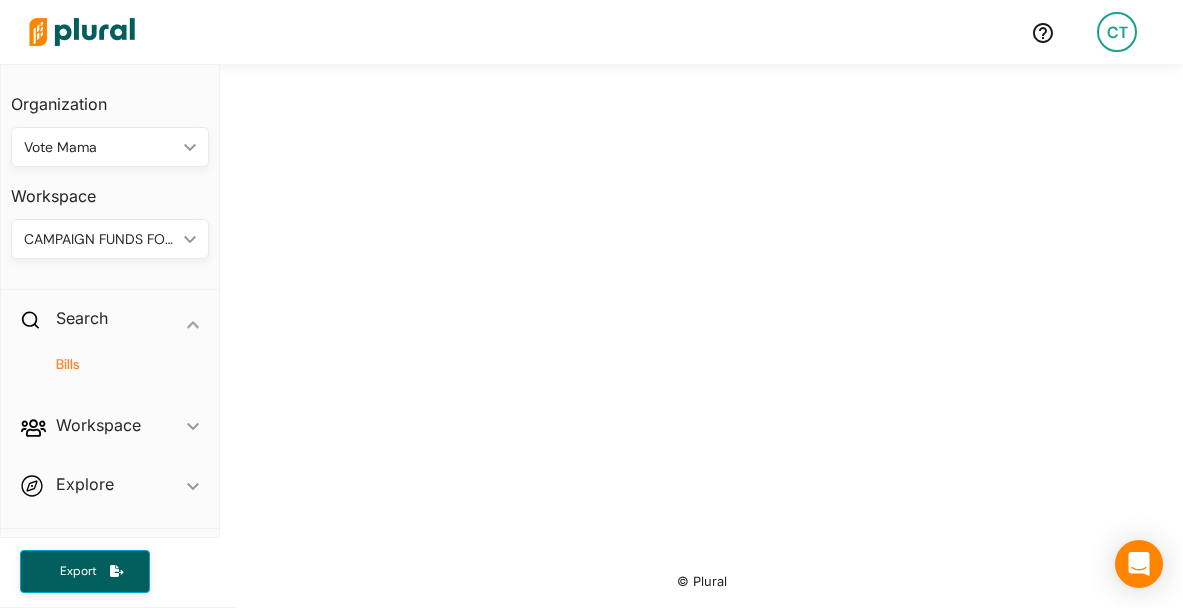 scroll, scrollTop: 0, scrollLeft: 0, axis: both 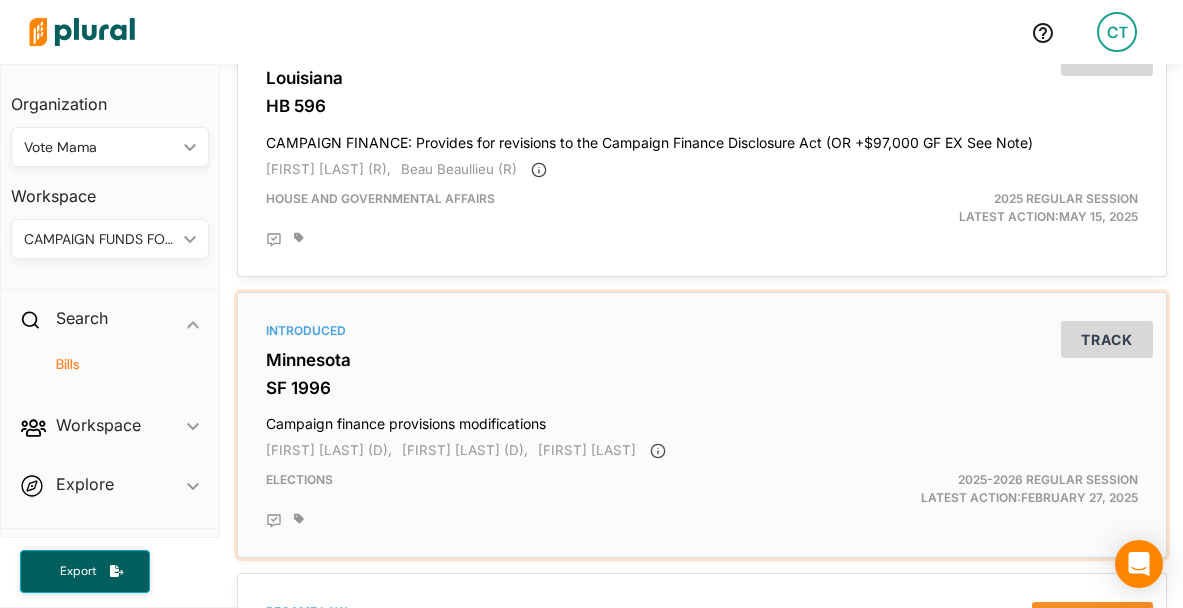 click on "Minnesota" at bounding box center [702, 360] 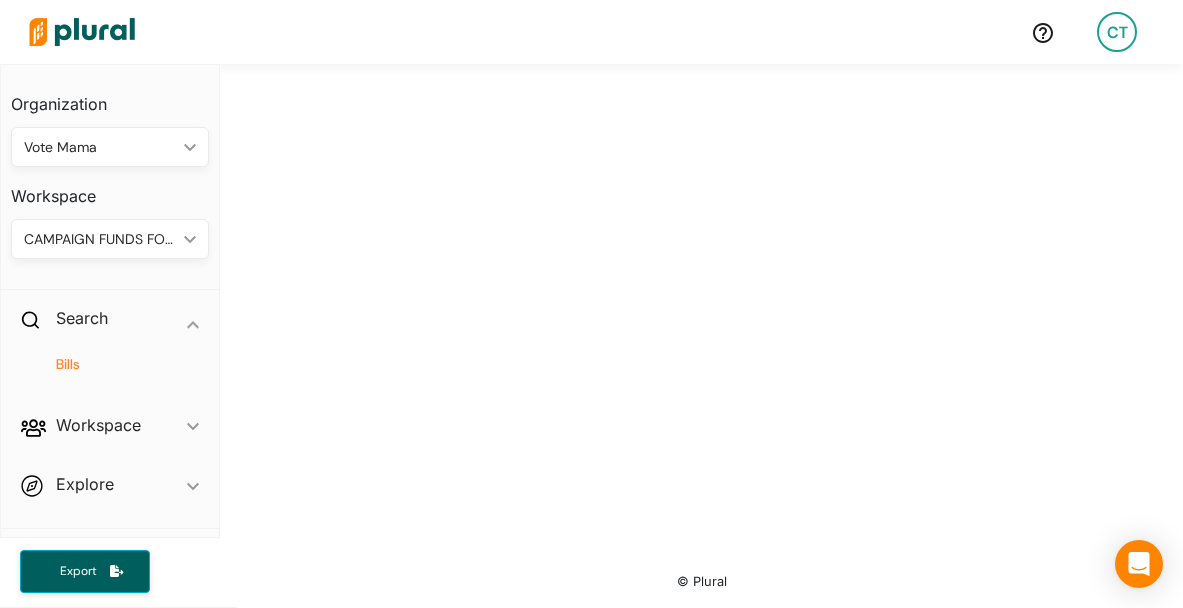 scroll, scrollTop: 0, scrollLeft: 0, axis: both 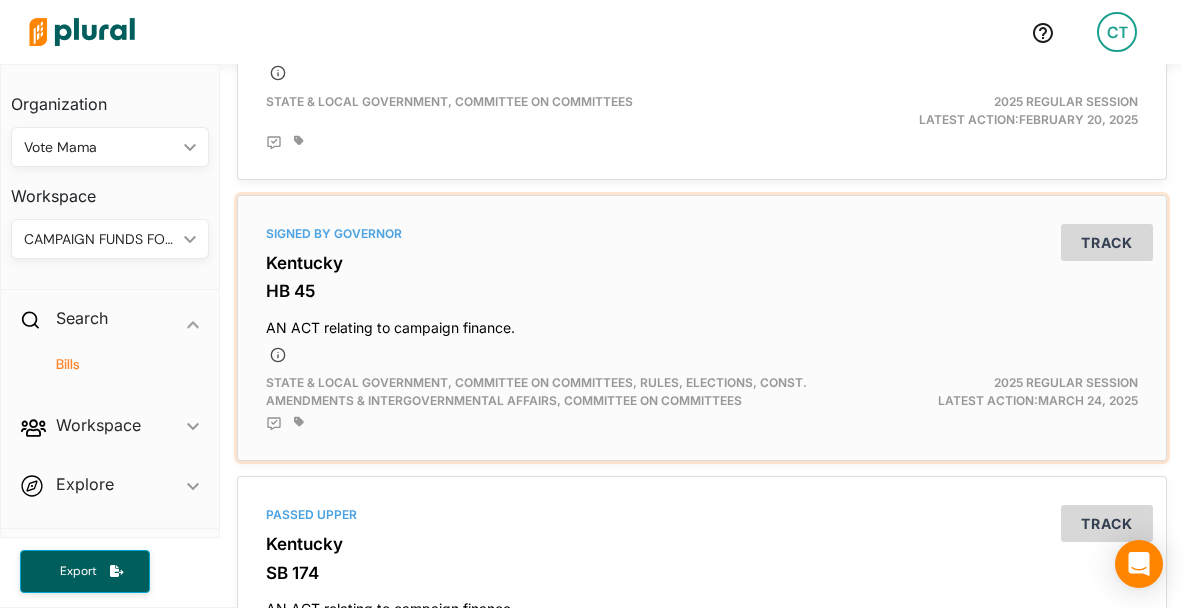 click on "Kentucky" at bounding box center [702, 263] 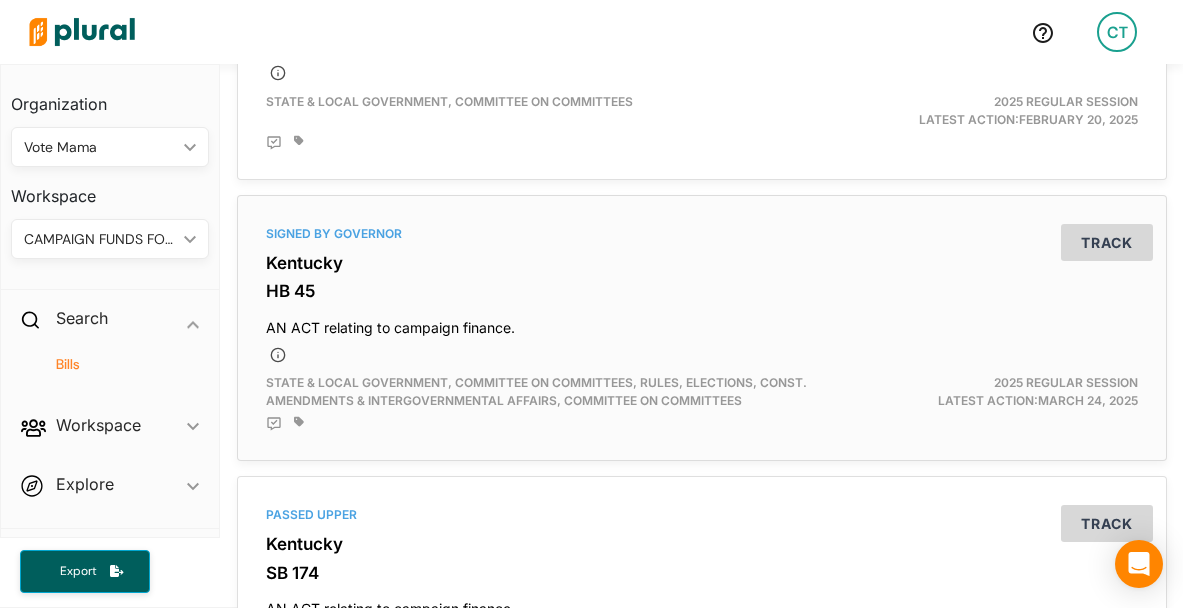 scroll, scrollTop: 0, scrollLeft: 0, axis: both 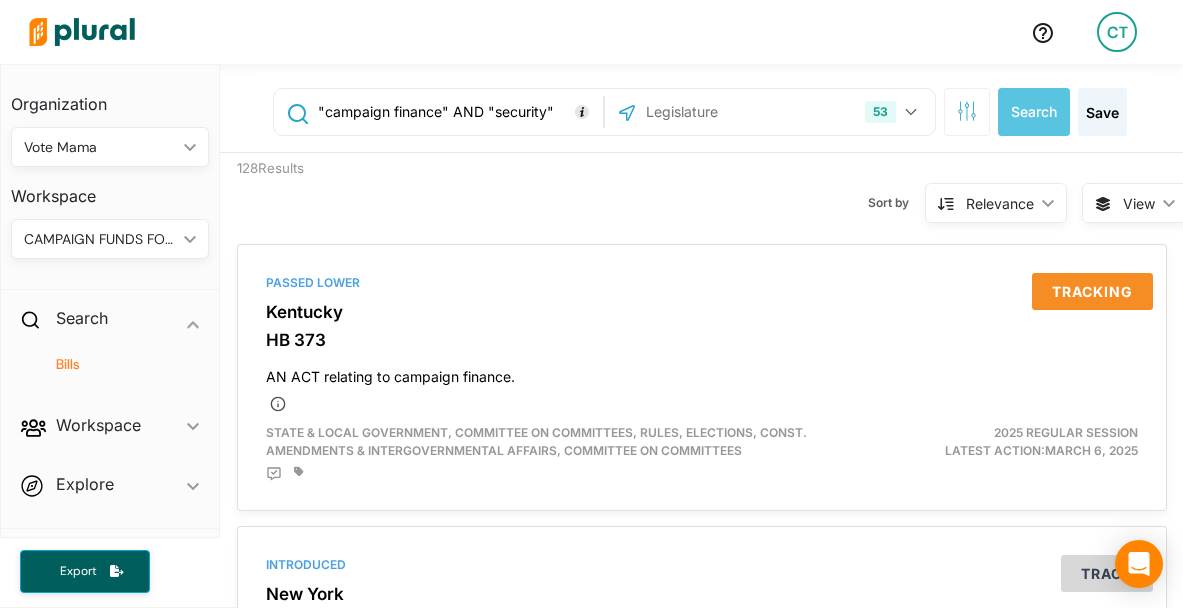 click on ""campaign finance" AND "security"" at bounding box center (456, 112) 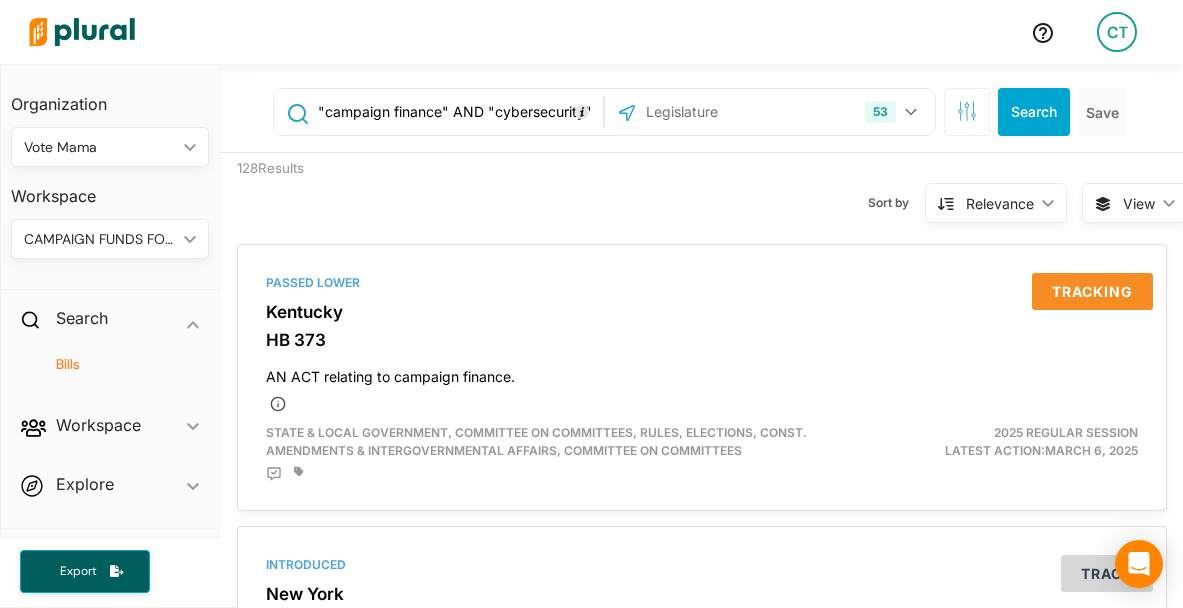 type on ""campaign finance" AND "cybersecurity"" 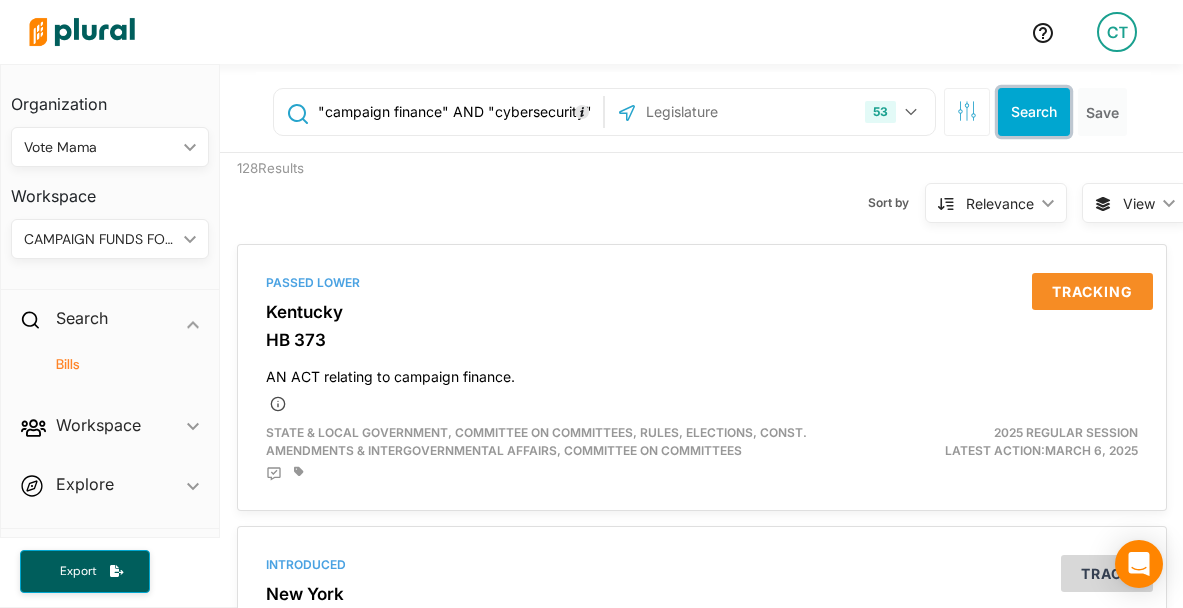 click on "Search" at bounding box center [1034, 112] 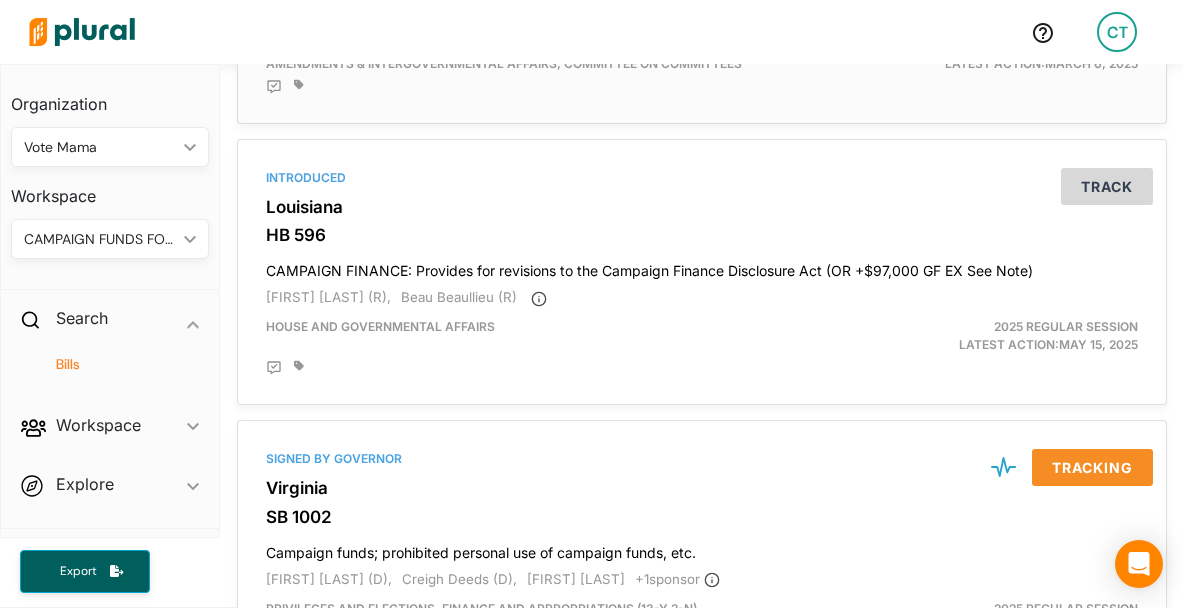 scroll, scrollTop: 400, scrollLeft: 0, axis: vertical 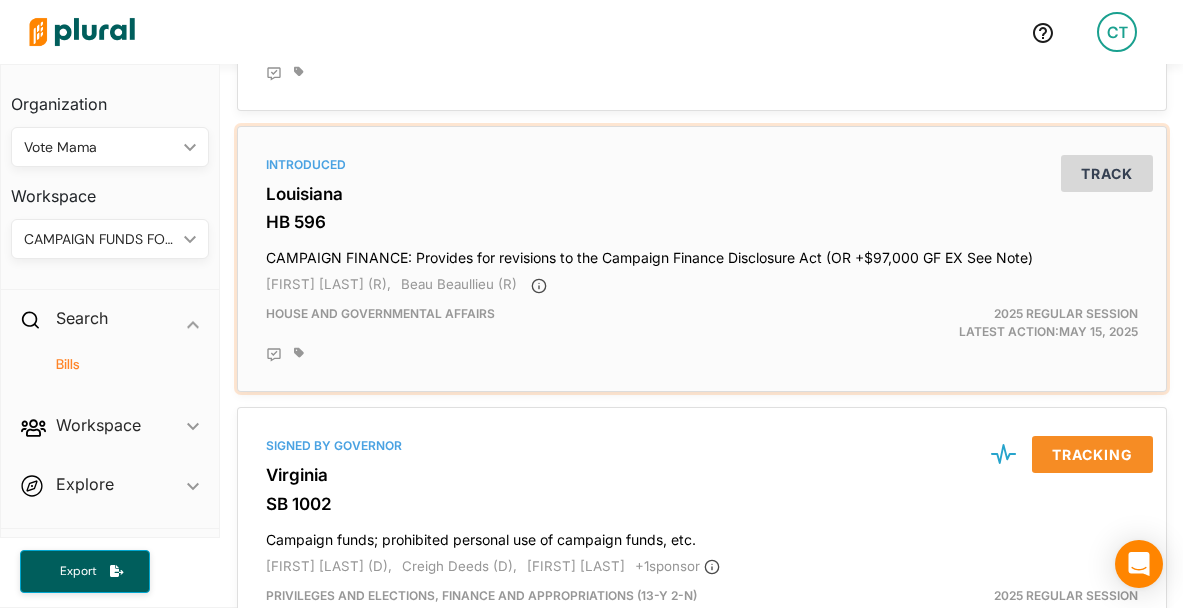 click on "Louisiana" at bounding box center (702, 194) 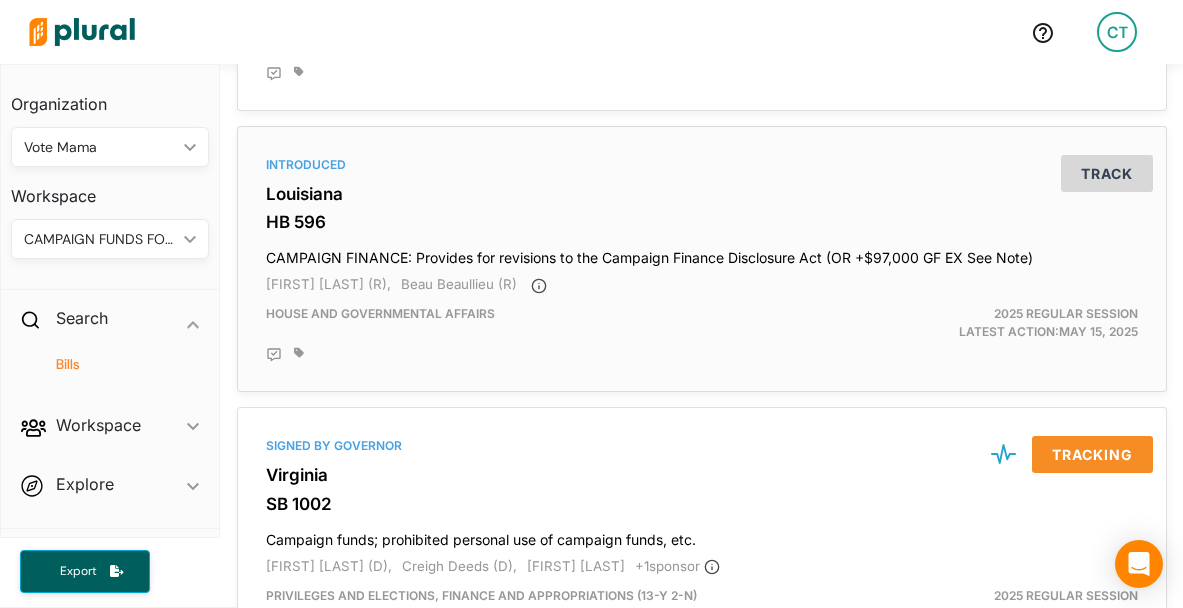 scroll, scrollTop: 0, scrollLeft: 0, axis: both 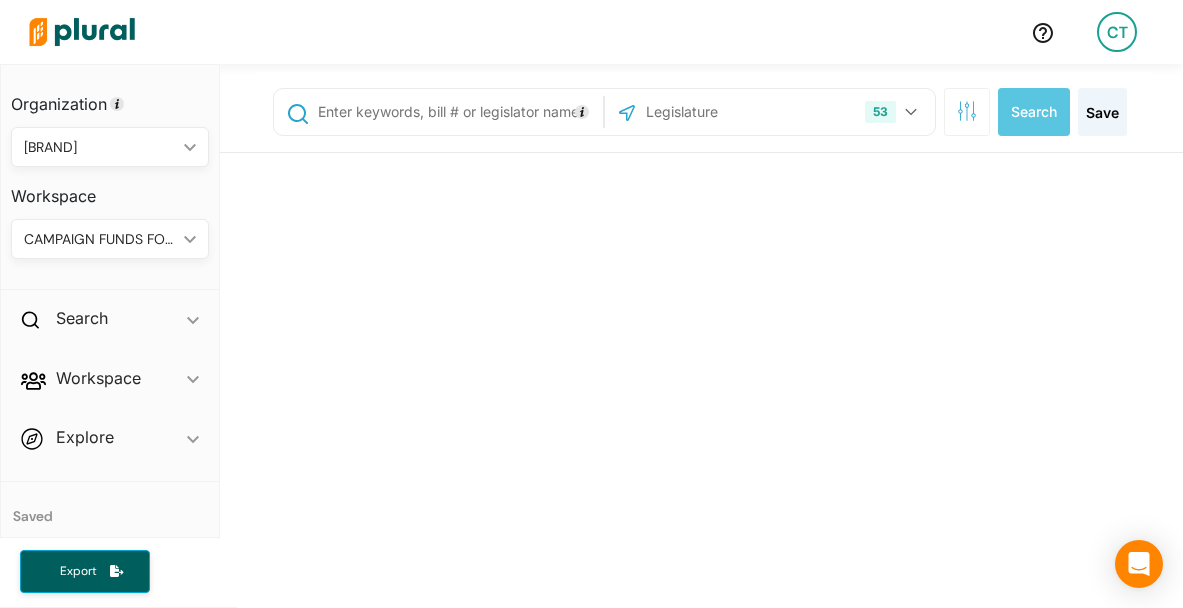 click on "CAMPAIGN FUNDS FOR SECURITY EXPENSES" at bounding box center (100, 239) 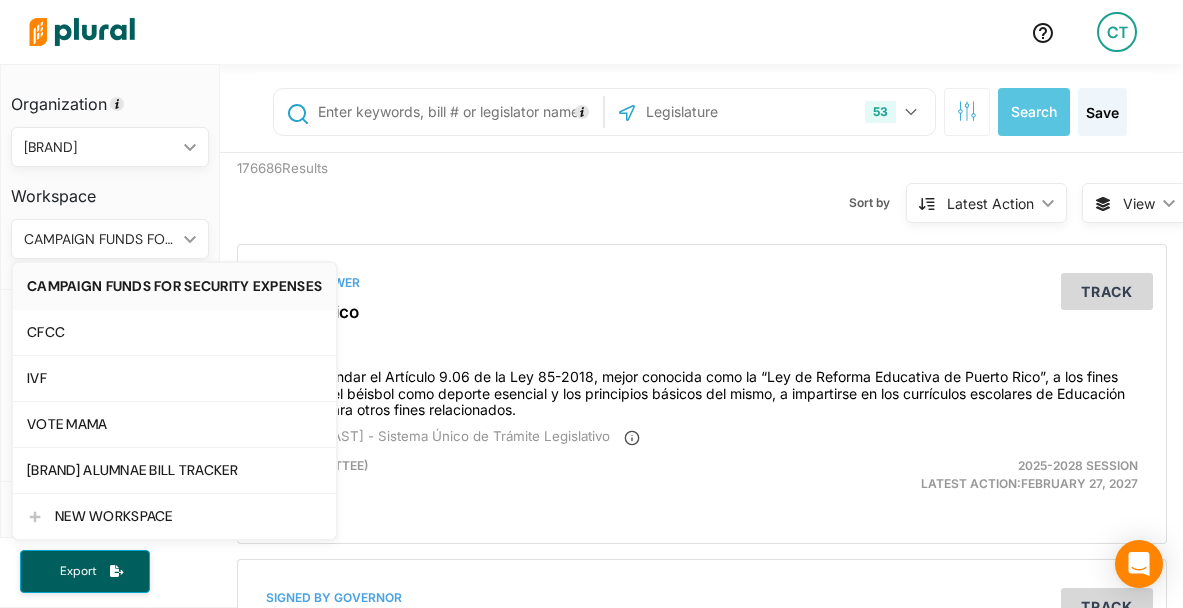 click on "CAMPAIGN FUNDS FOR SECURITY EXPENSES" at bounding box center (100, 239) 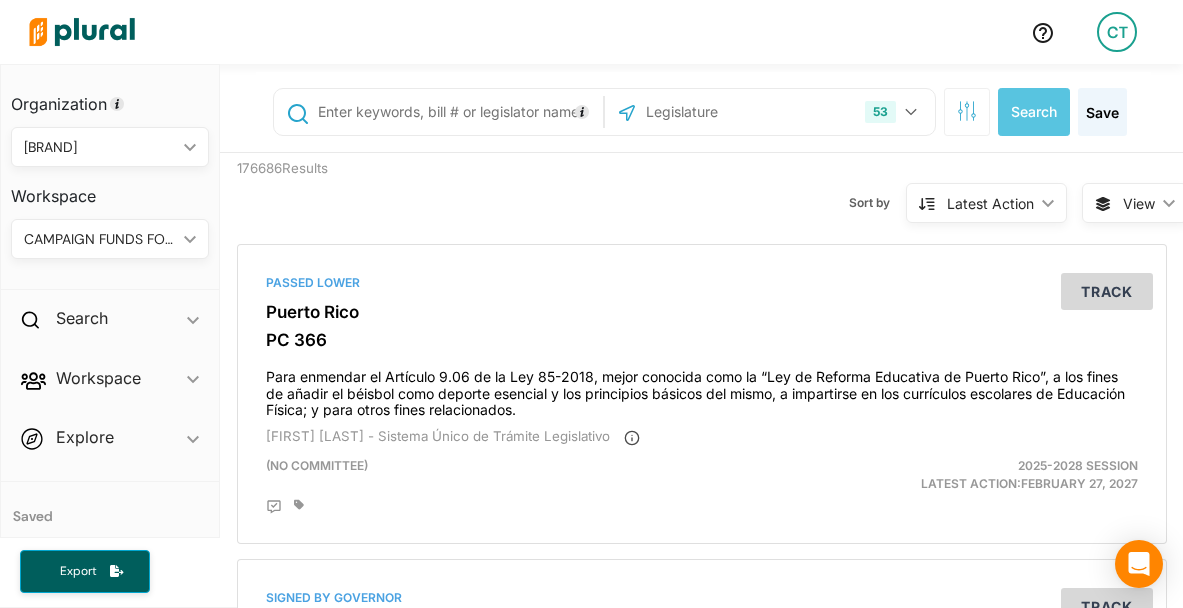 click at bounding box center (456, 112) 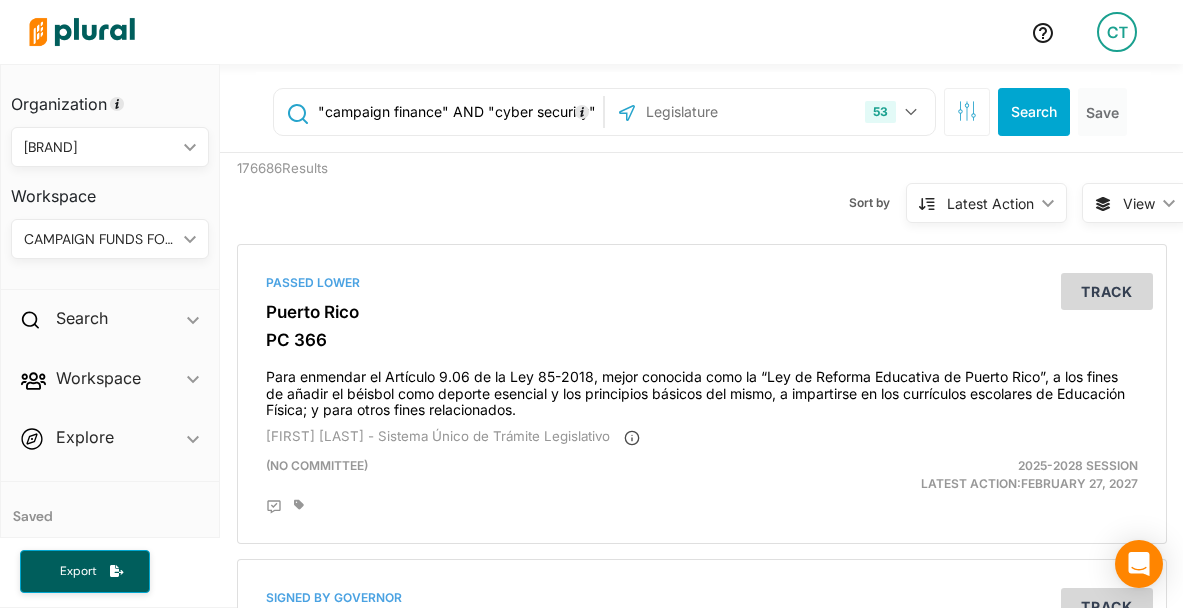 type on ""campaign finance" AND "cyber security"" 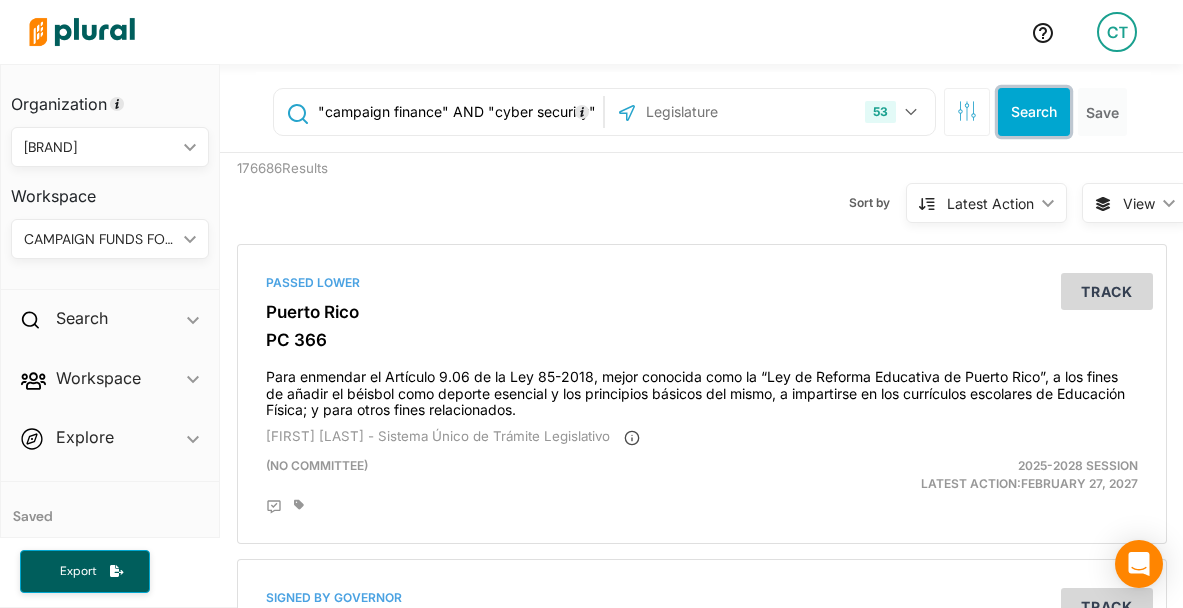 click on "Search" at bounding box center [1034, 112] 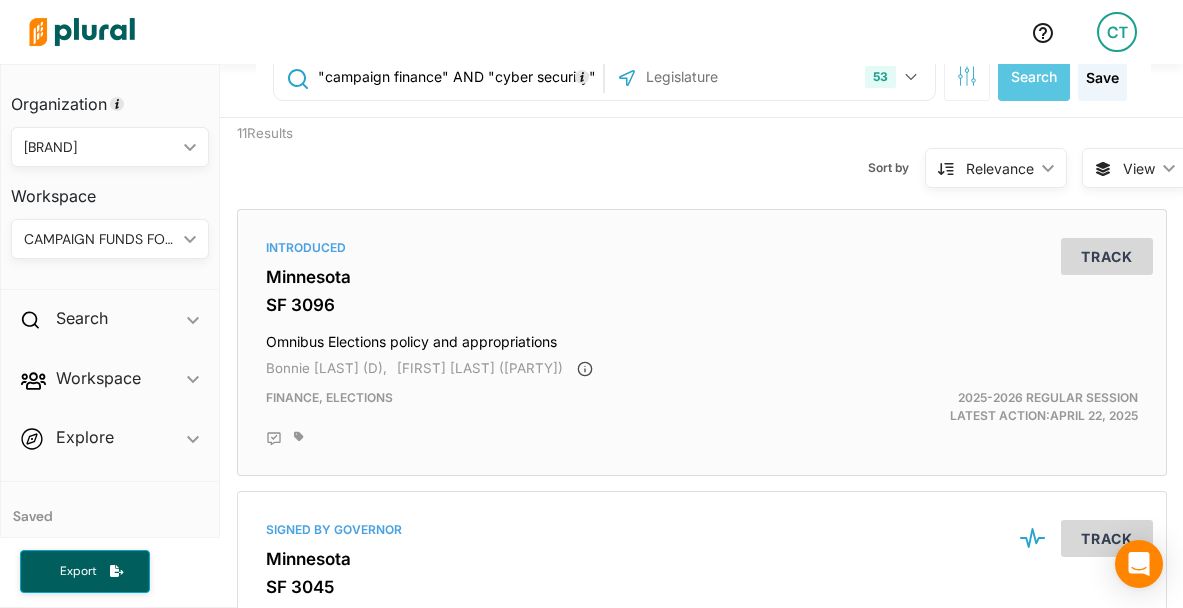 scroll, scrollTop: 37, scrollLeft: 0, axis: vertical 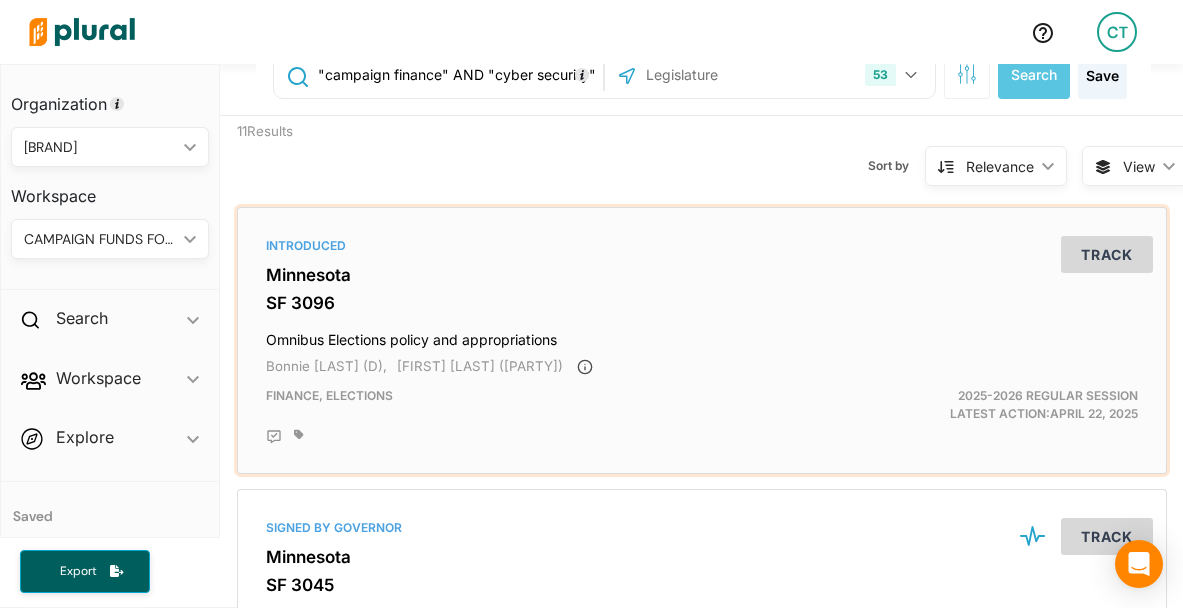 click on "Introduced Minnesota SF 3096 Omnibus Elections policy and appropriations [PERSON] ([PARTY]), [PERSON] ([PARTY]) Finance, Elections 2025-2026 Regular Session Latest Action: April 22, 2025 Track" at bounding box center [702, 340] 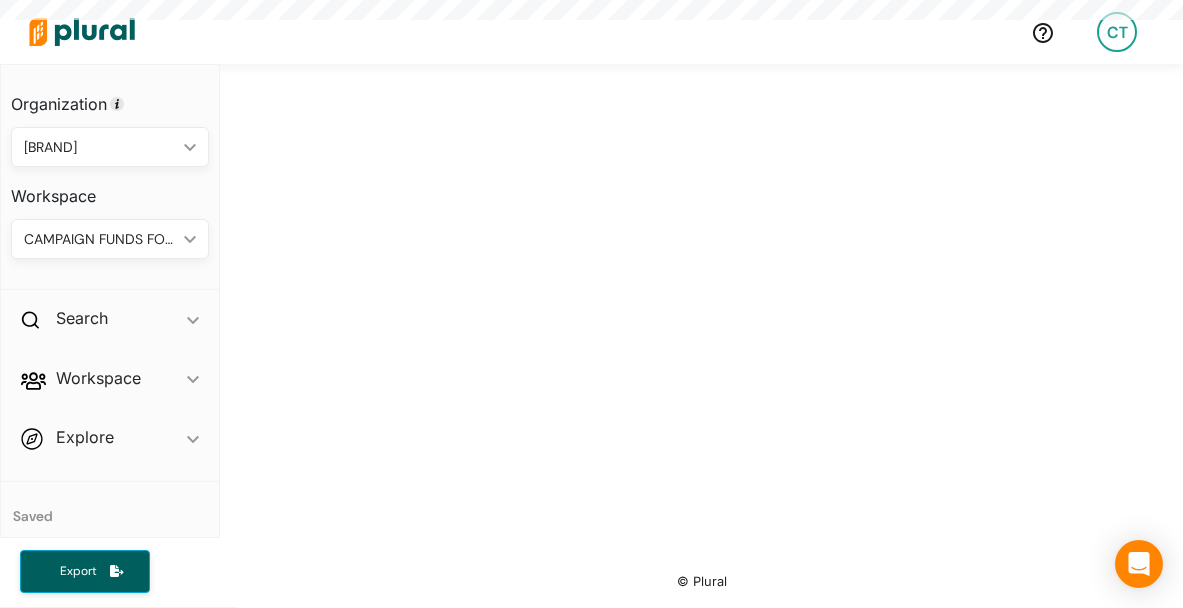 scroll, scrollTop: 0, scrollLeft: 0, axis: both 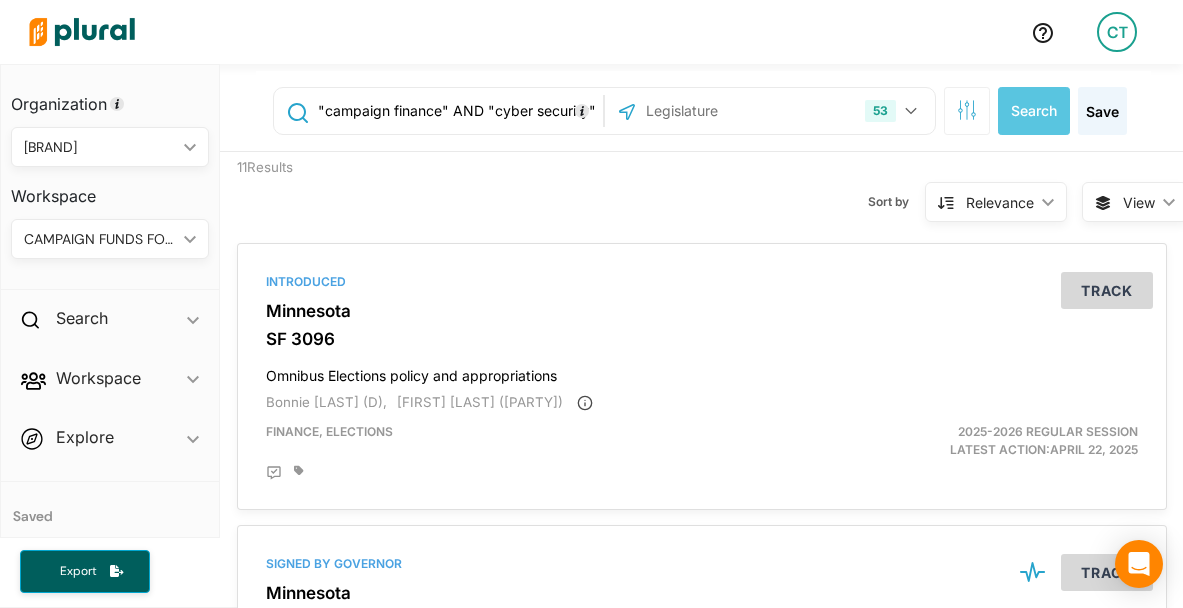 click on ""campaign finance" AND "cyber security"" at bounding box center (456, 111) 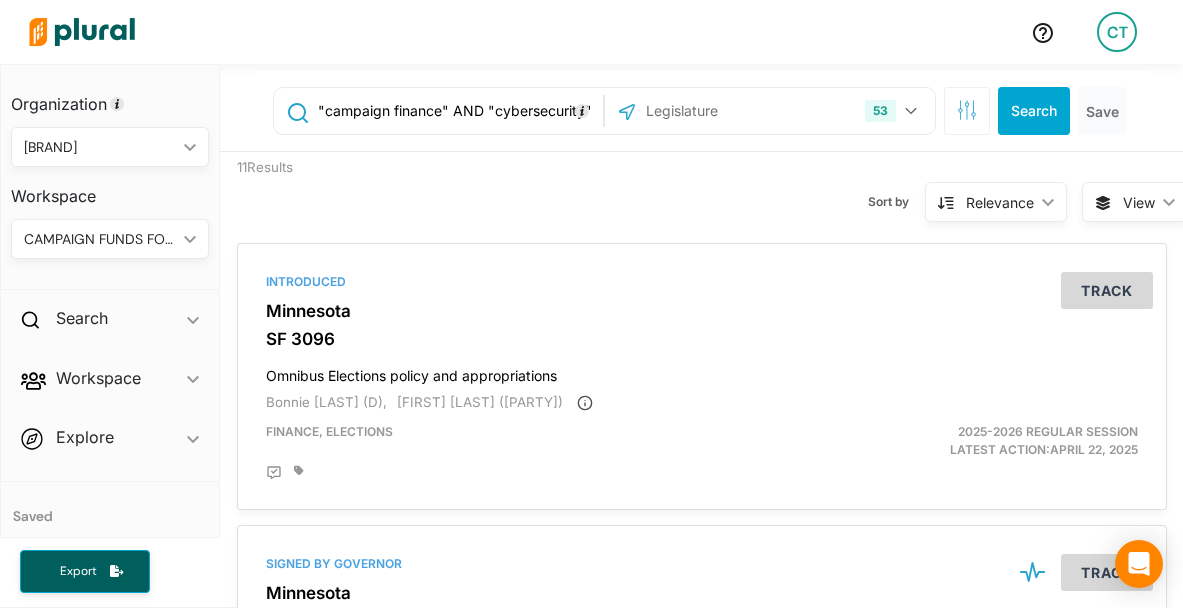 type on ""campaign finance" AND "cybersecurity"" 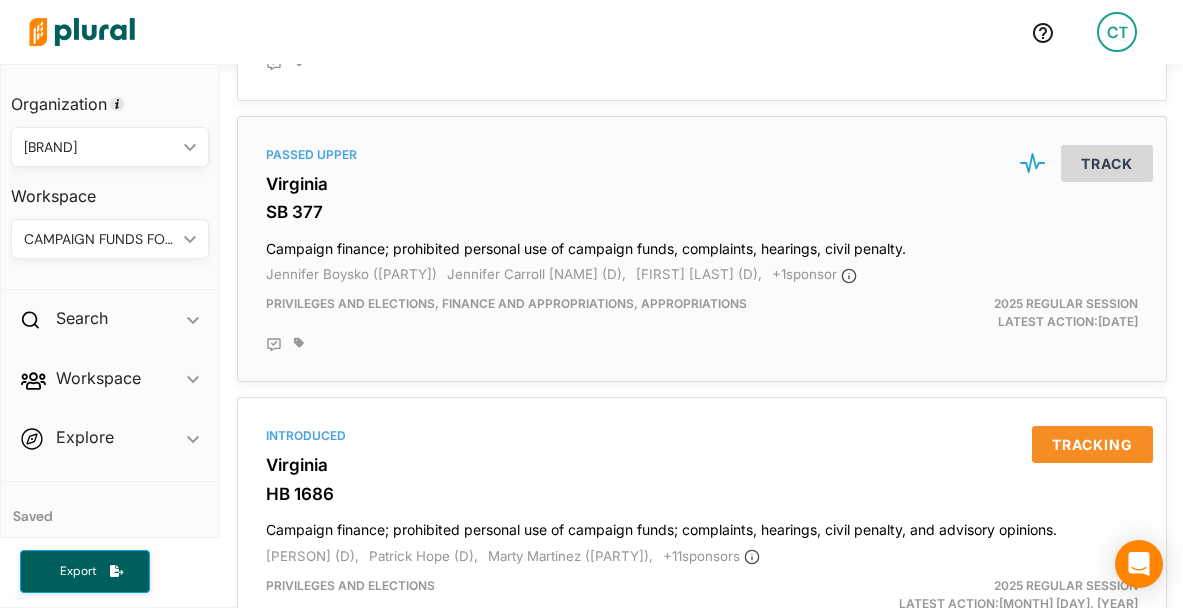 scroll, scrollTop: 1505, scrollLeft: 0, axis: vertical 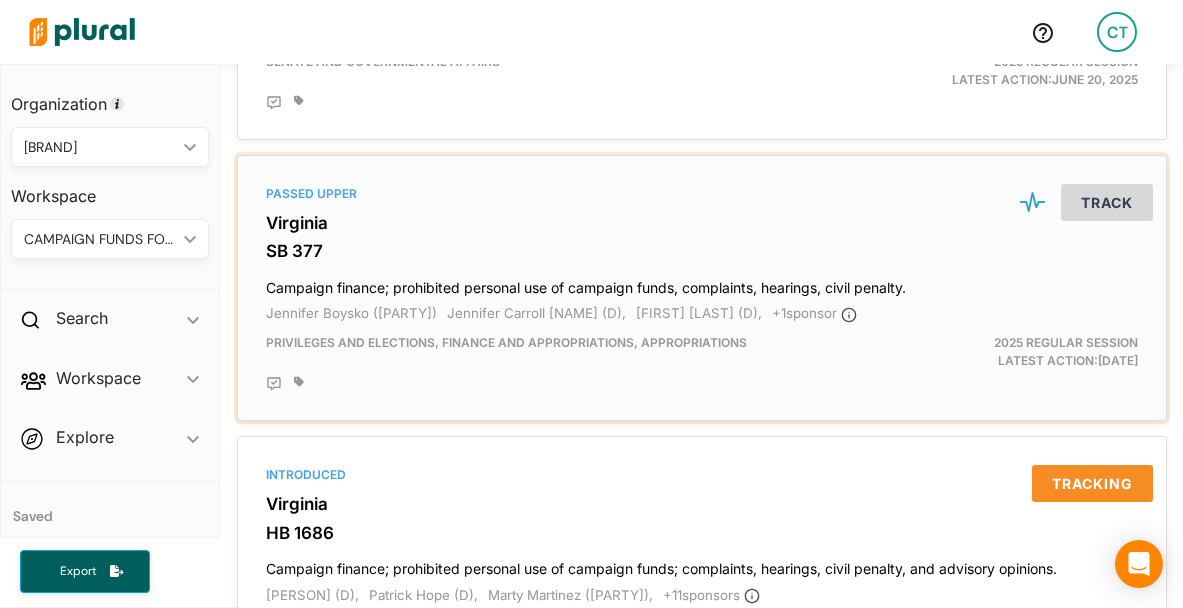 click on "Virginia" at bounding box center (702, 223) 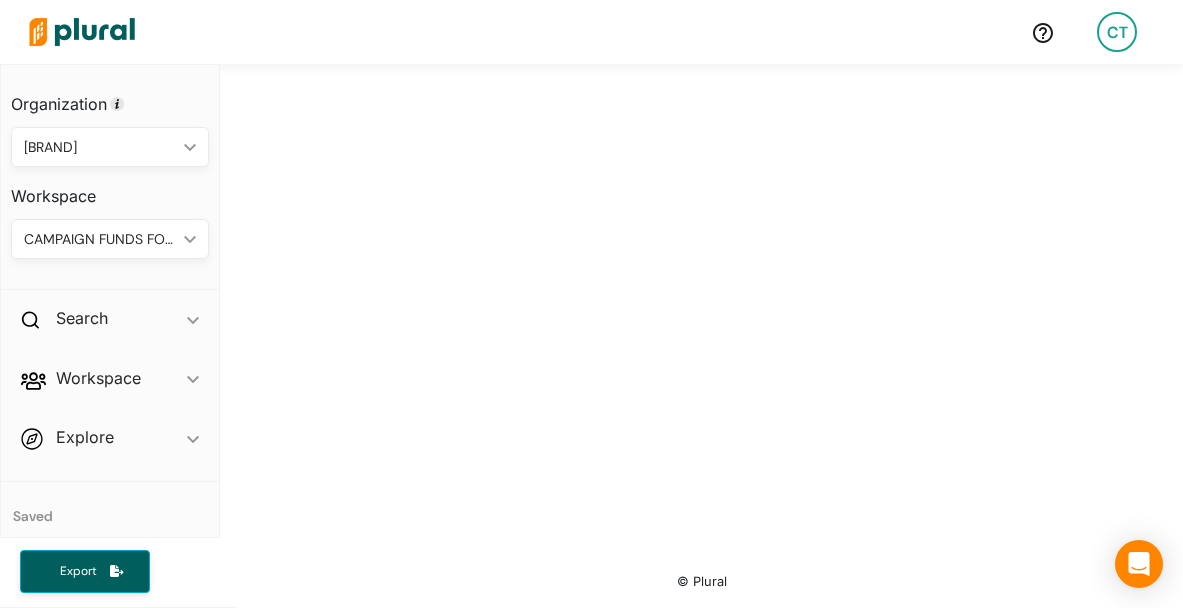 scroll, scrollTop: 0, scrollLeft: 0, axis: both 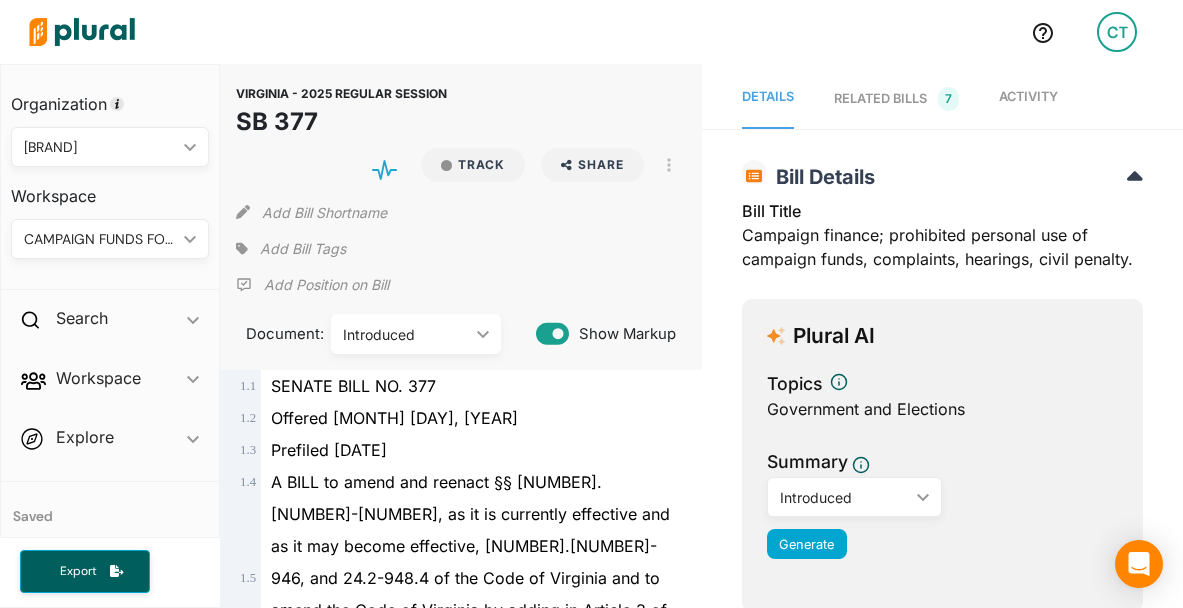 click on "Activity" at bounding box center [1028, 96] 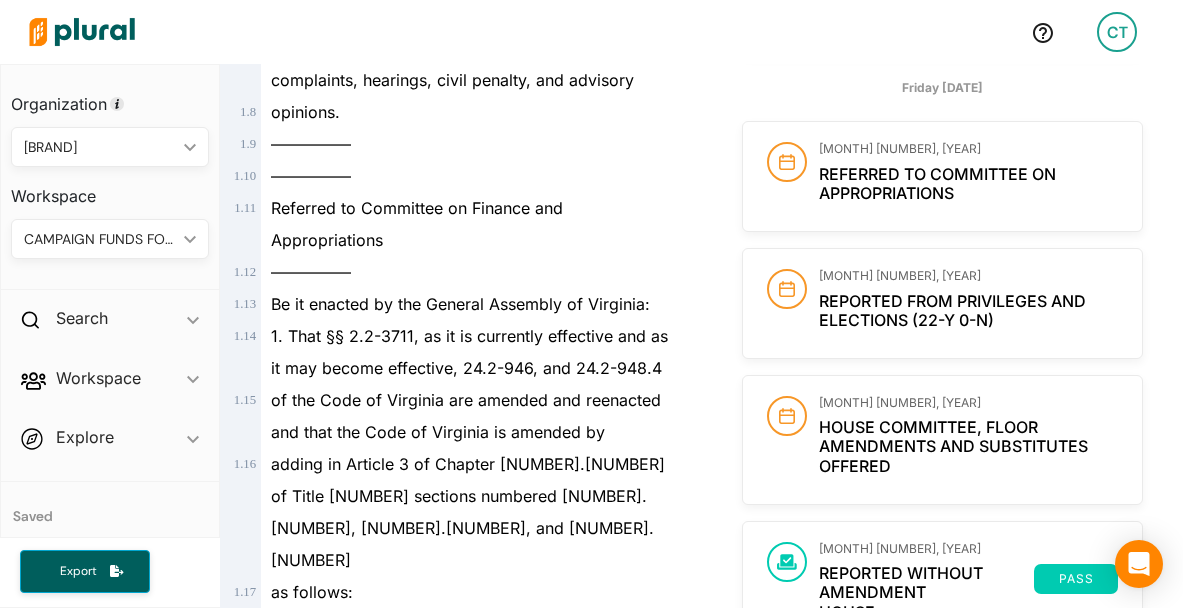 scroll, scrollTop: 706, scrollLeft: 0, axis: vertical 